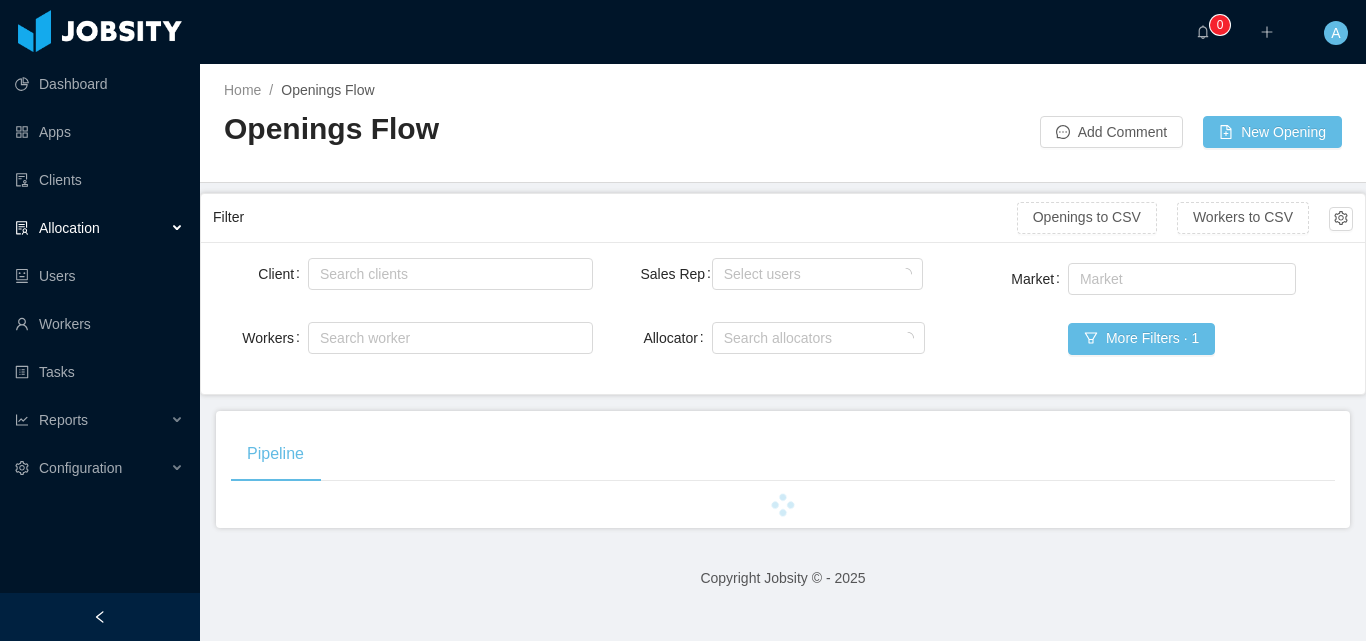 scroll, scrollTop: 0, scrollLeft: 0, axis: both 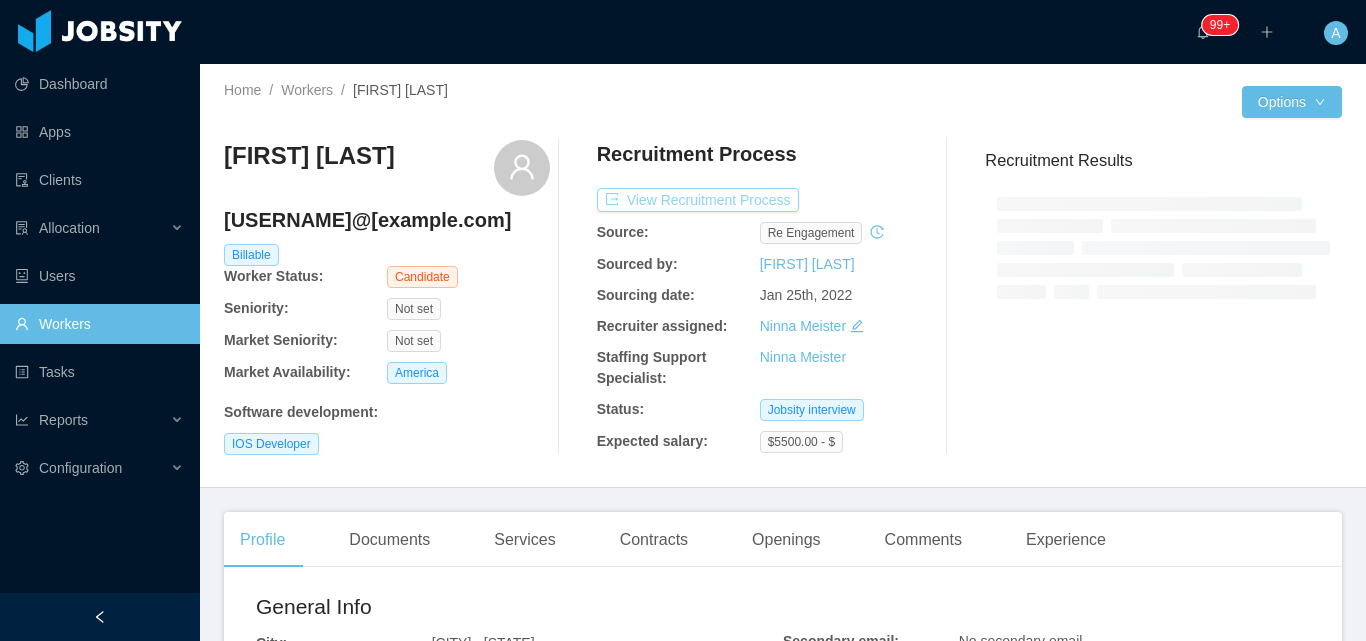 click on "View Recruitment Process" at bounding box center [698, 200] 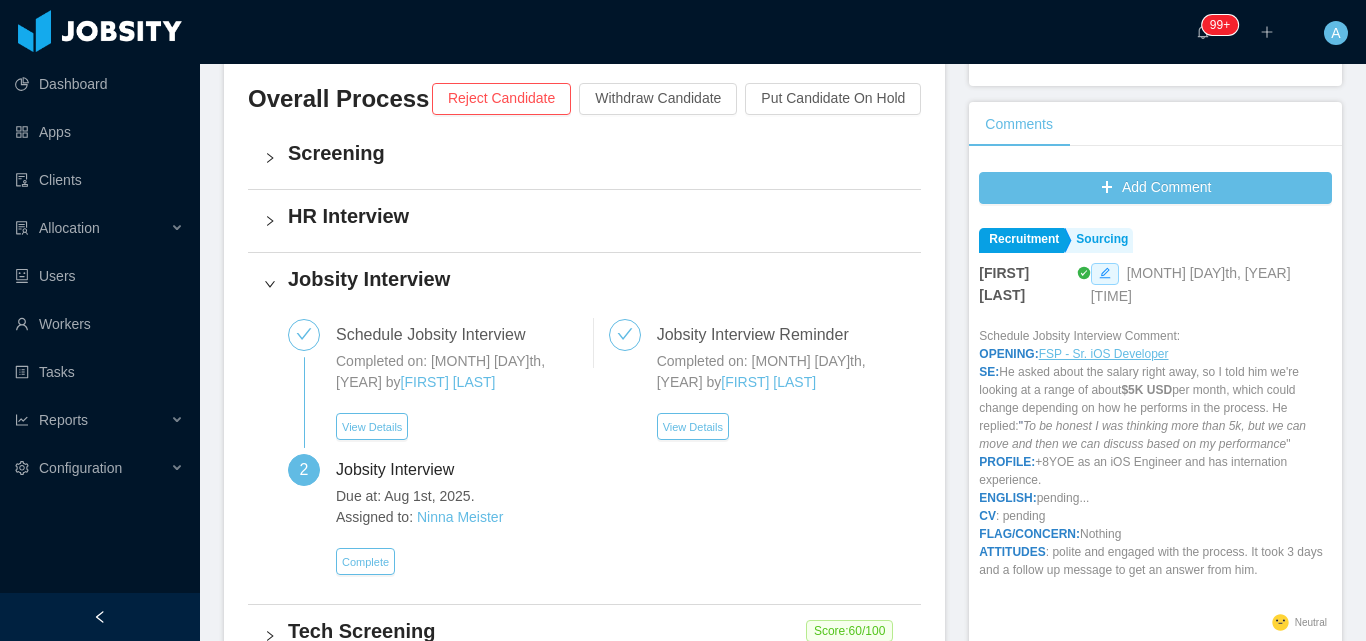 scroll, scrollTop: 500, scrollLeft: 0, axis: vertical 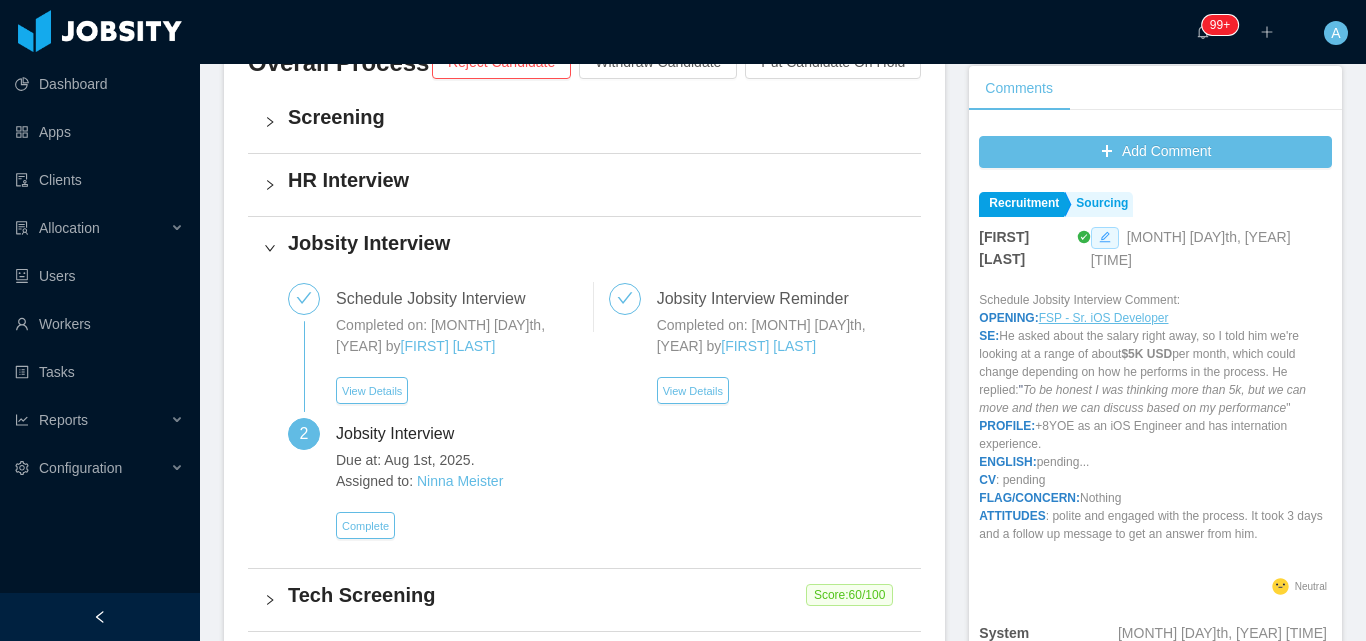 click at bounding box center [1105, 238] 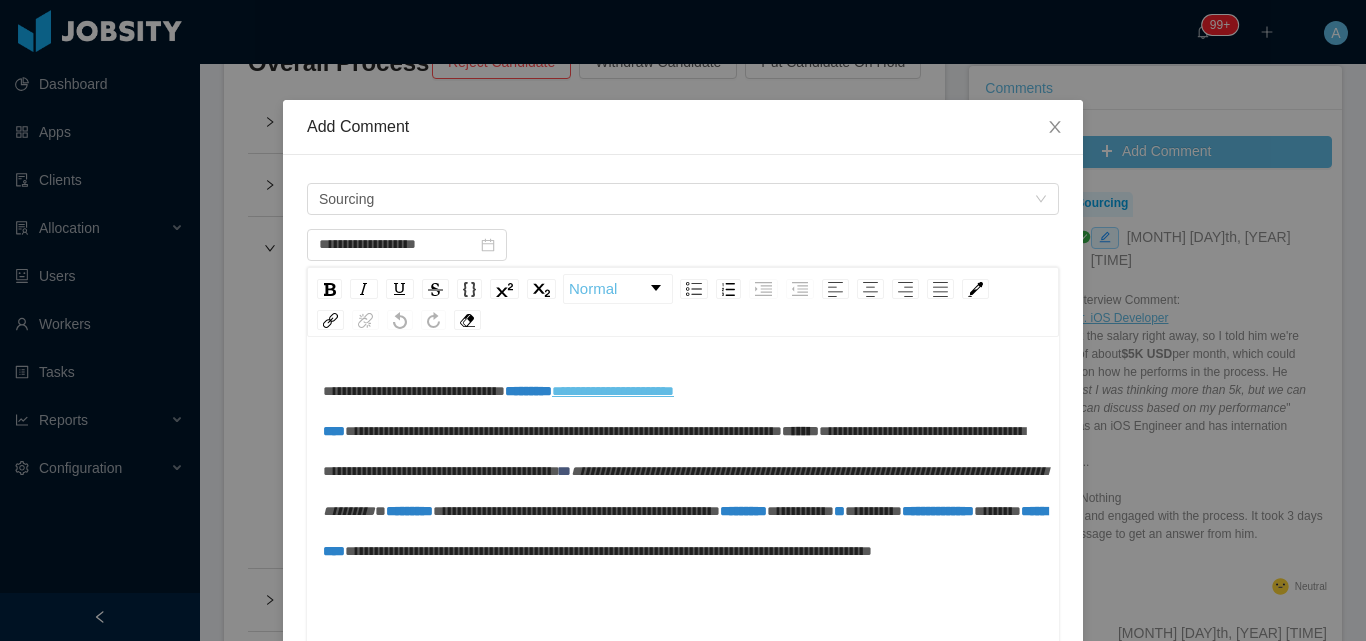 scroll, scrollTop: 79, scrollLeft: 0, axis: vertical 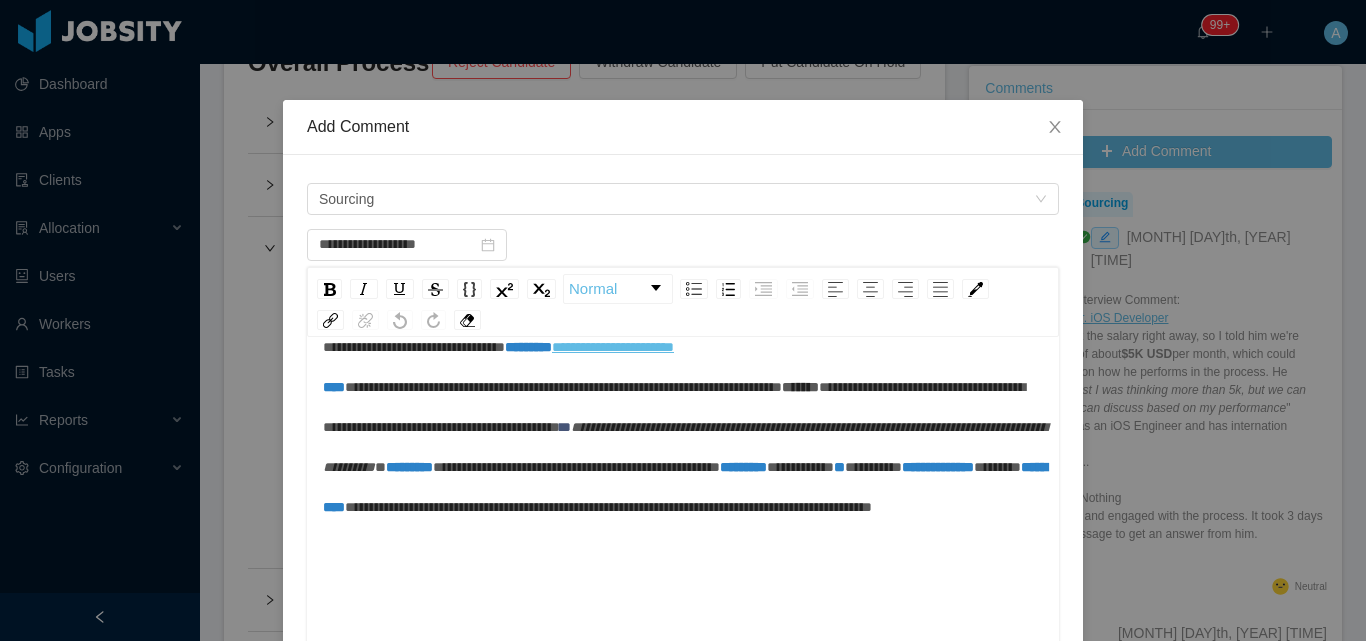 click on "**********" at bounding box center (800, 467) 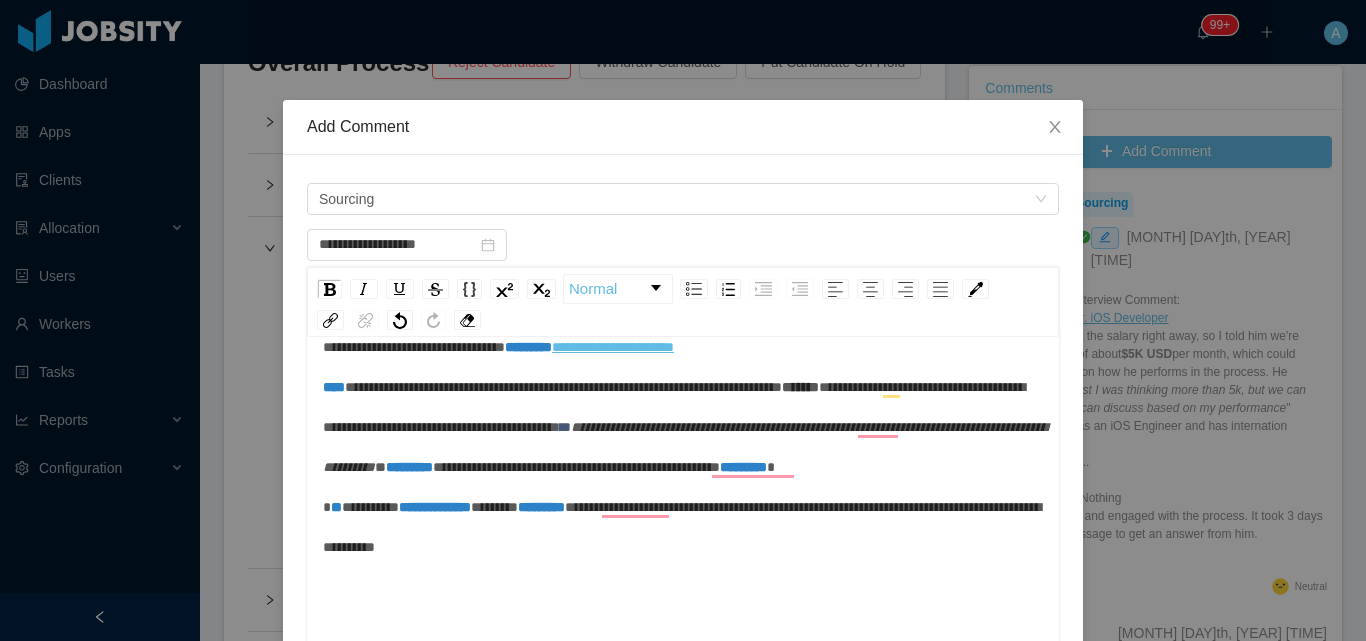 scroll, scrollTop: 79, scrollLeft: 0, axis: vertical 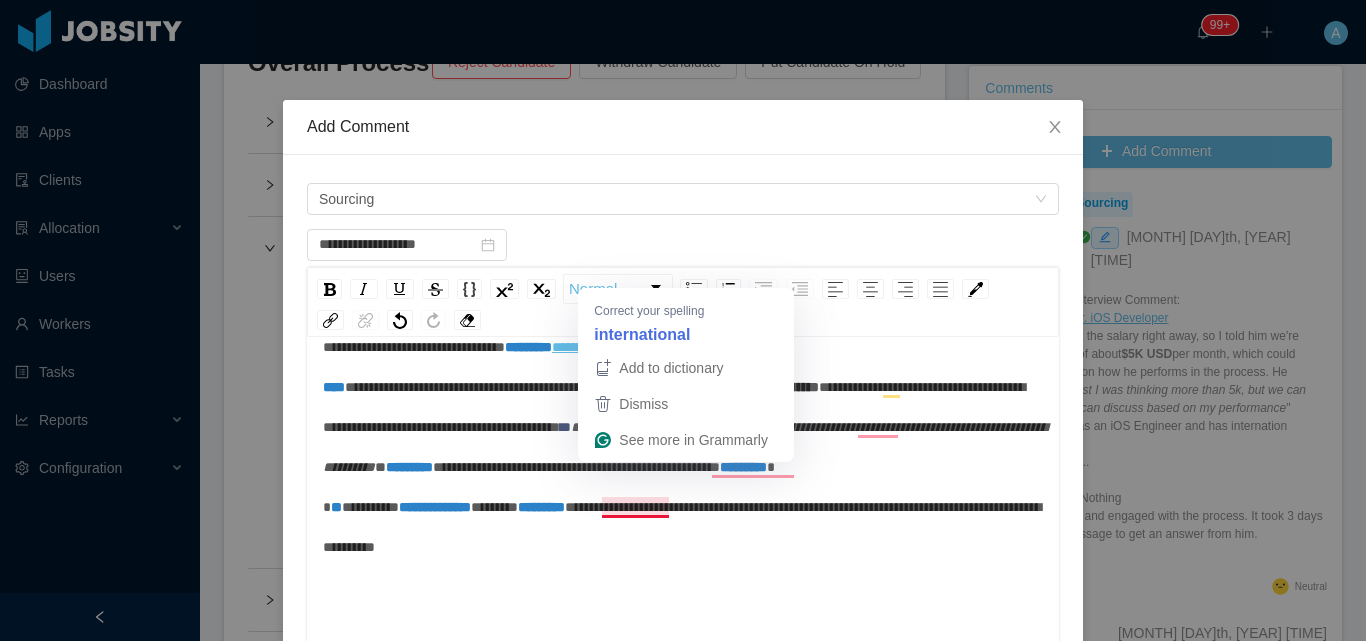 click on "**********" at bounding box center (576, 467) 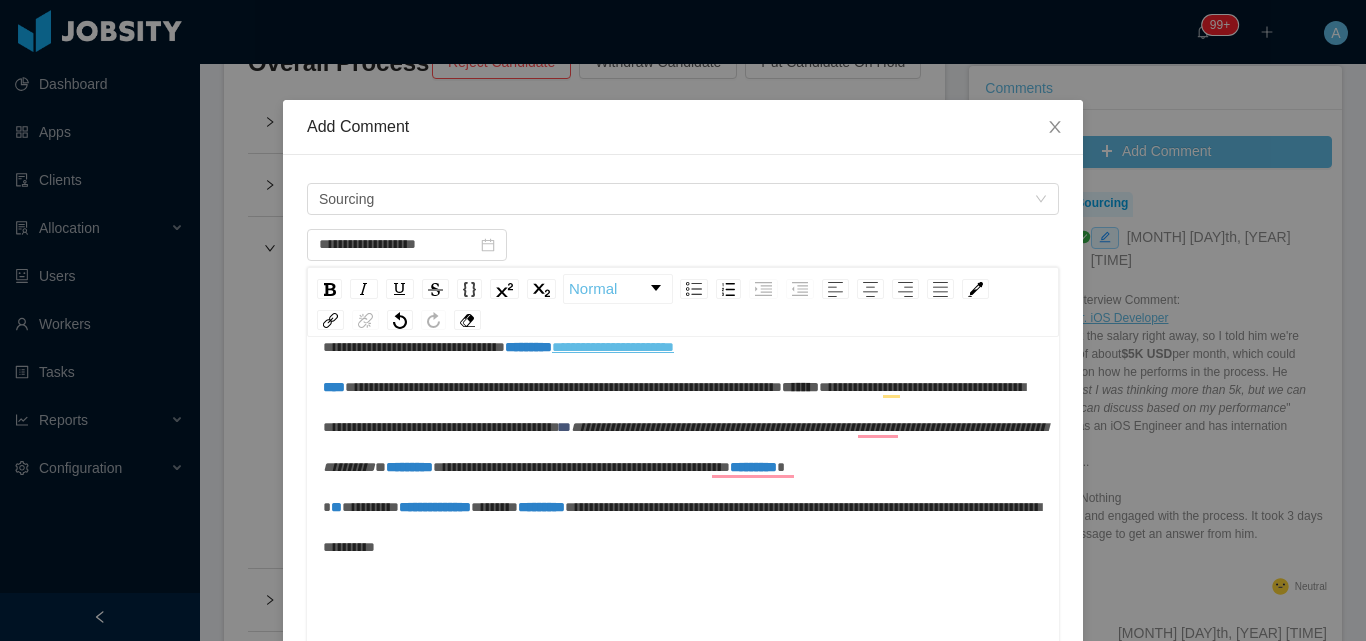 scroll, scrollTop: 0, scrollLeft: 0, axis: both 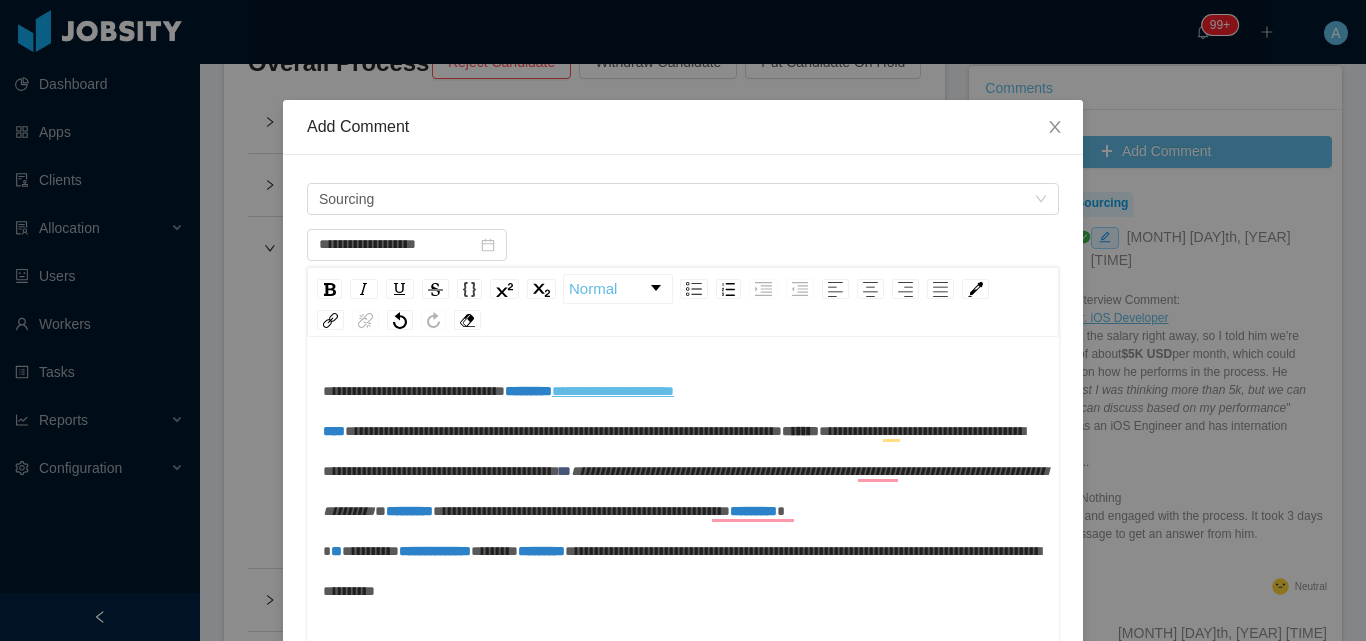 click on "**********" at bounding box center (683, 491) 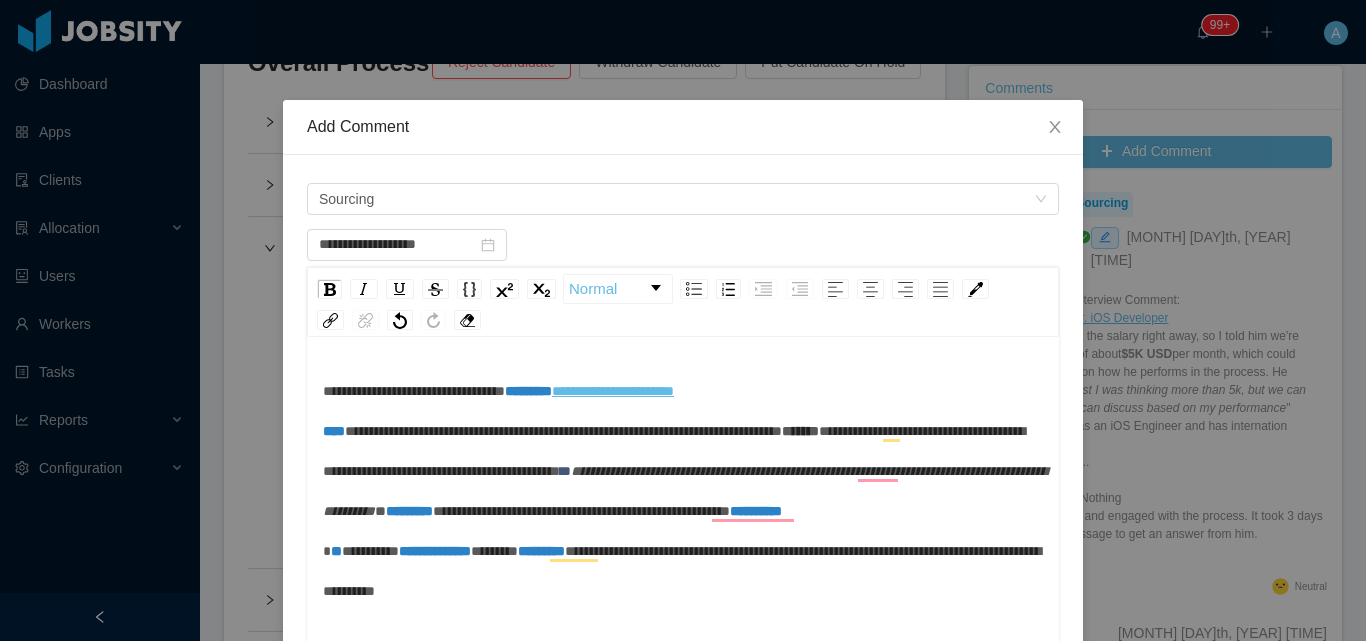 paste 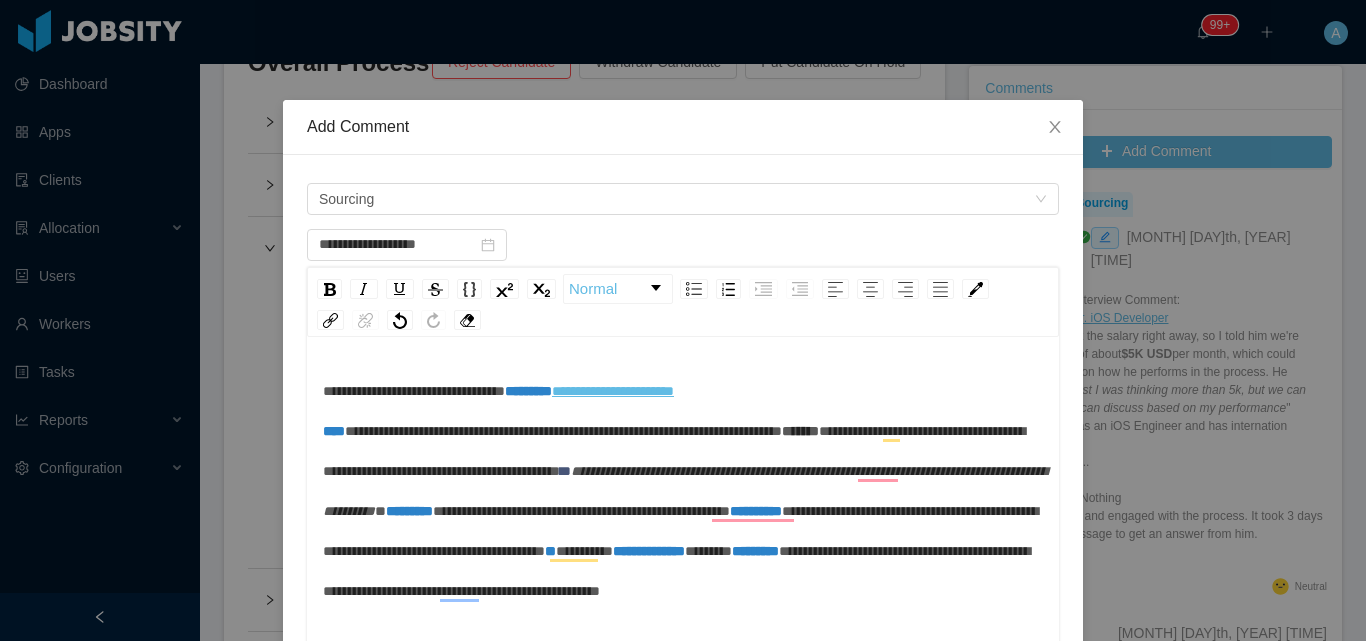 type 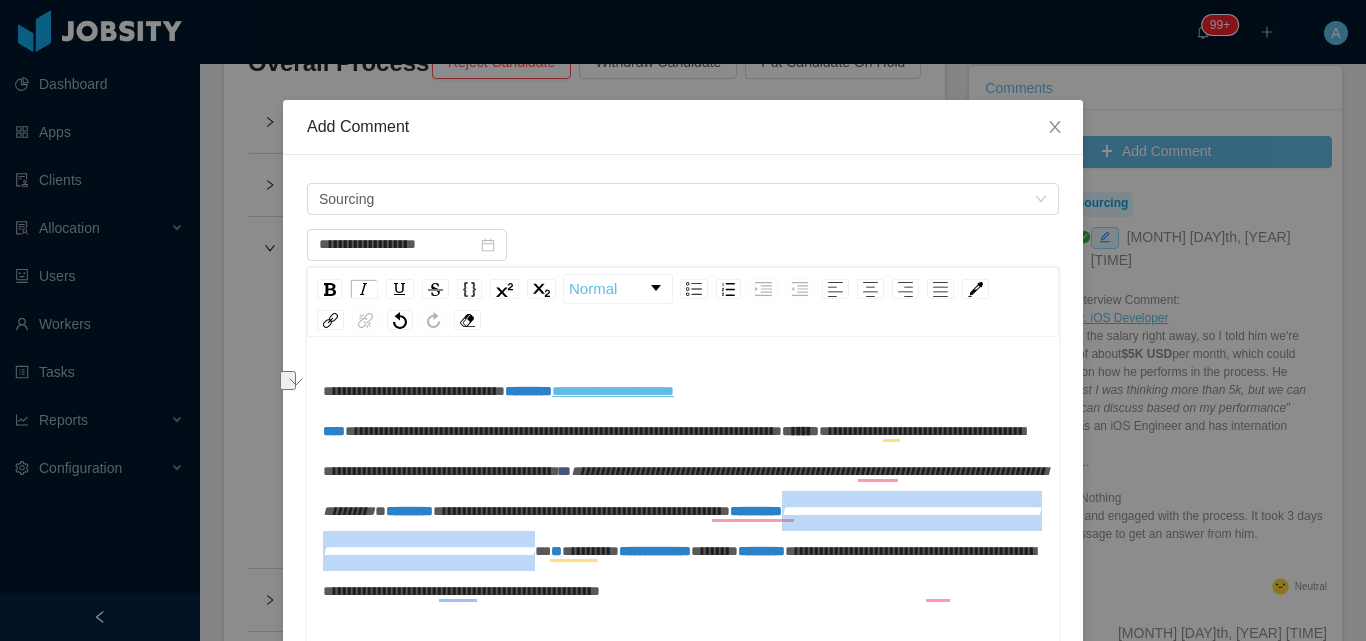 scroll, scrollTop: 53, scrollLeft: 0, axis: vertical 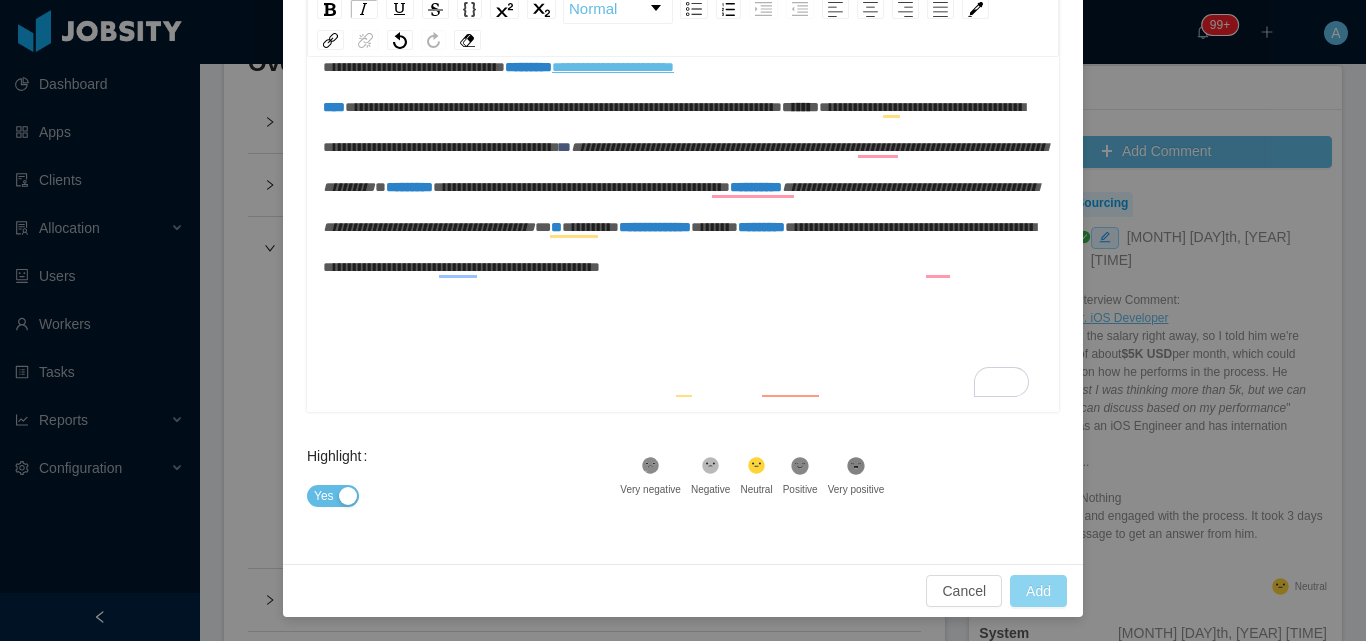 click on "Add" at bounding box center (1038, 591) 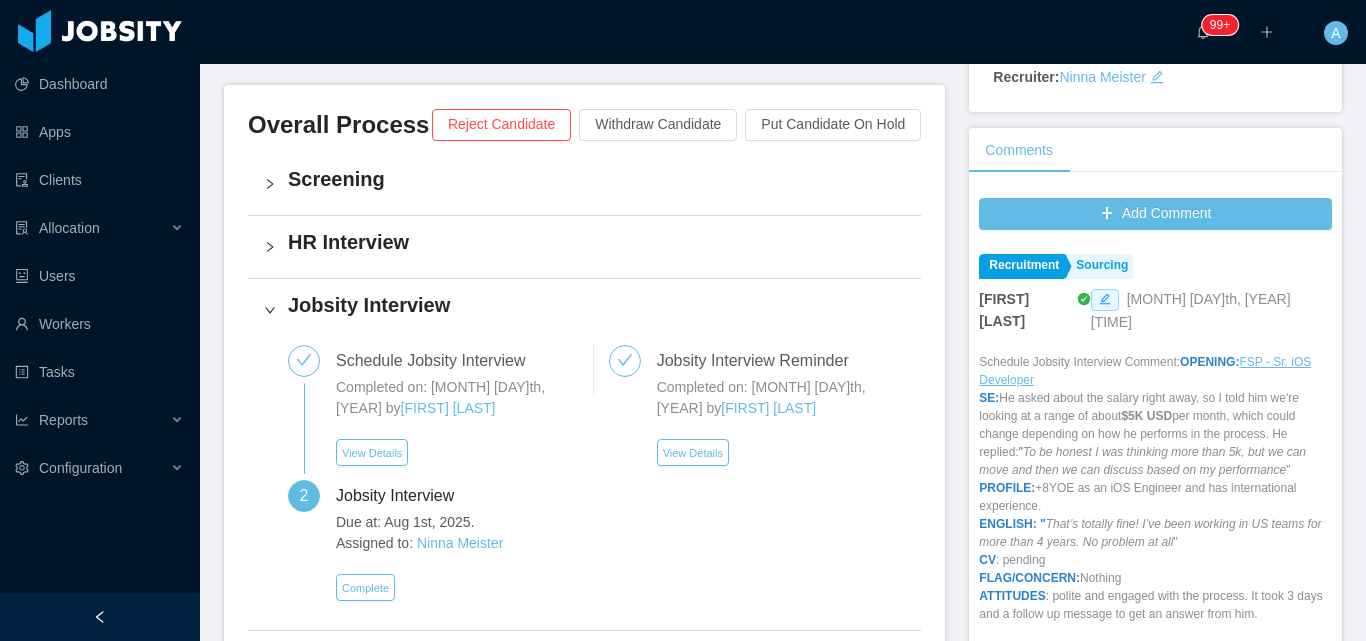 scroll, scrollTop: 0, scrollLeft: 0, axis: both 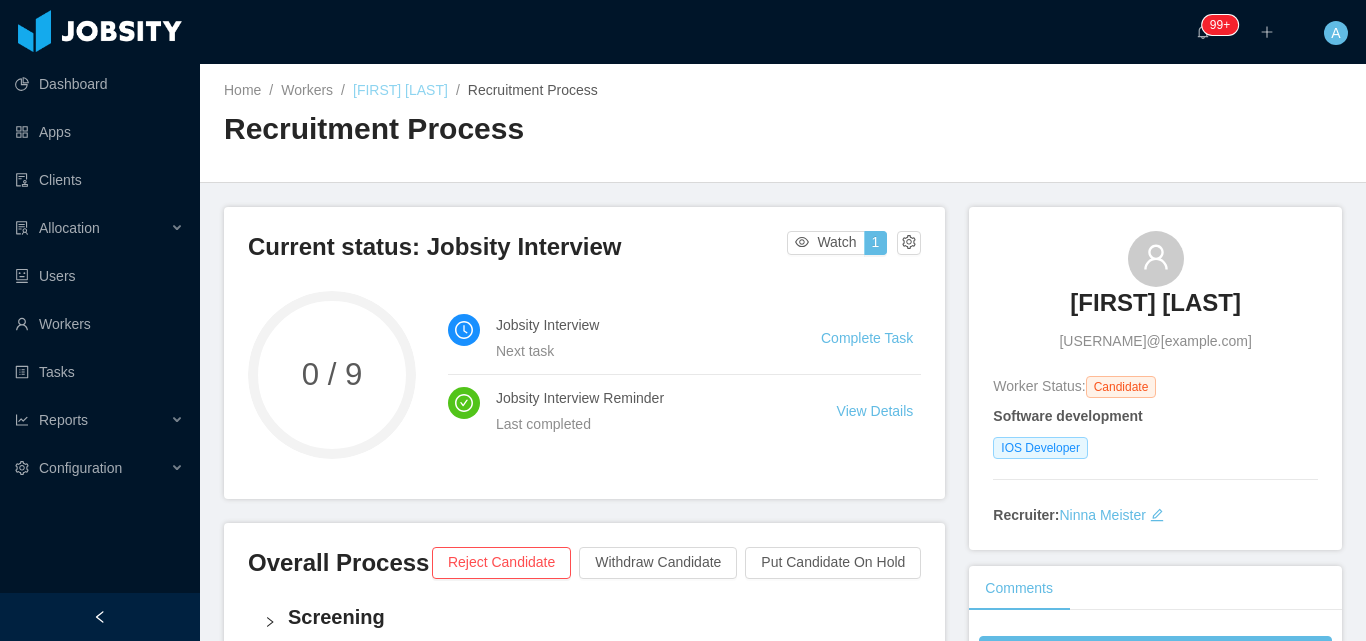 click on "Victor Catão" at bounding box center (400, 90) 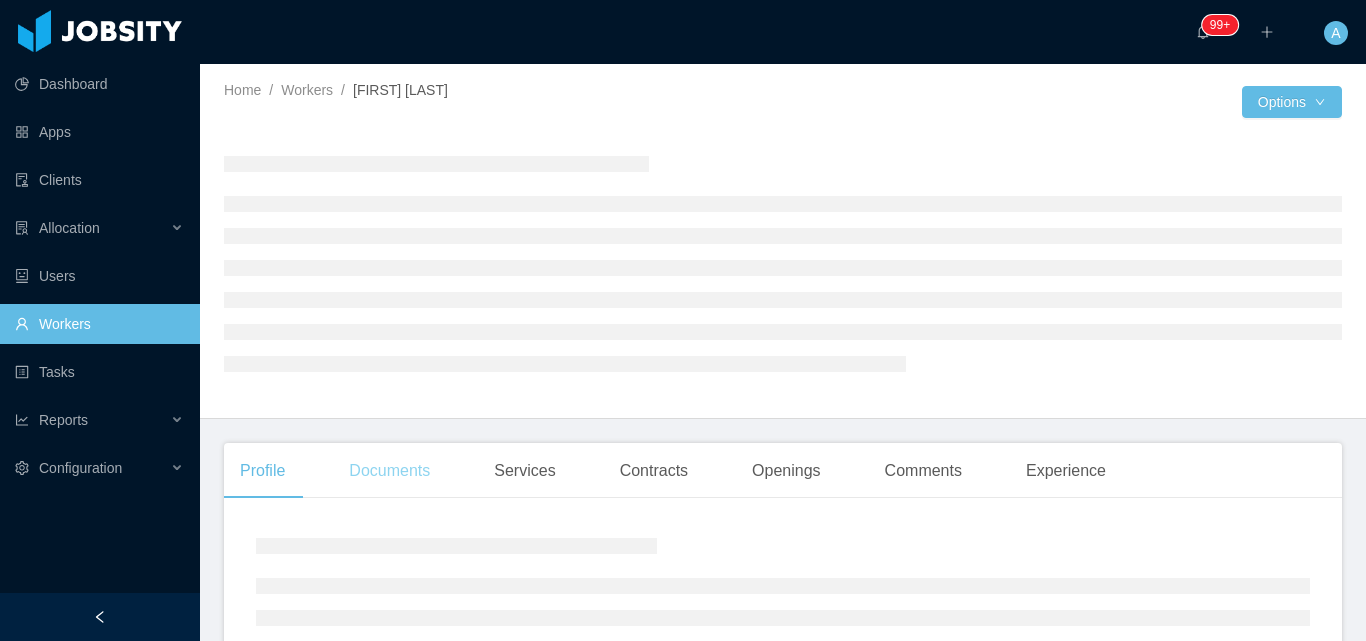 click on "Documents" at bounding box center [389, 471] 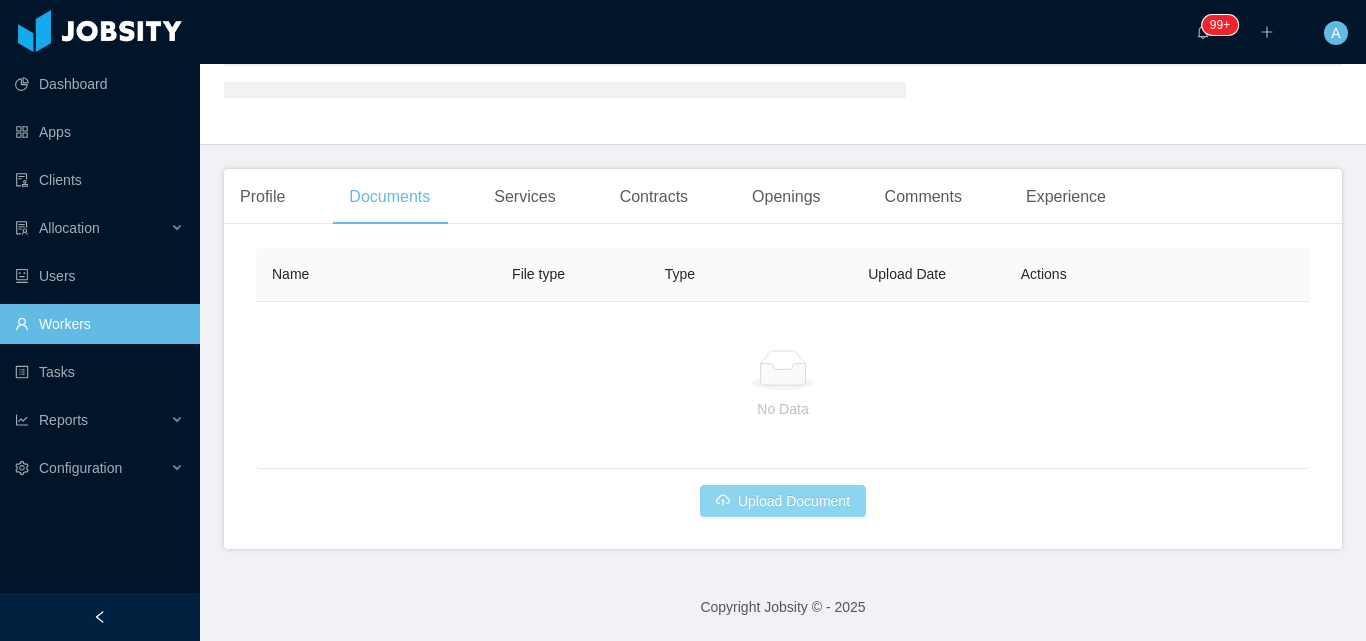 scroll, scrollTop: 275, scrollLeft: 0, axis: vertical 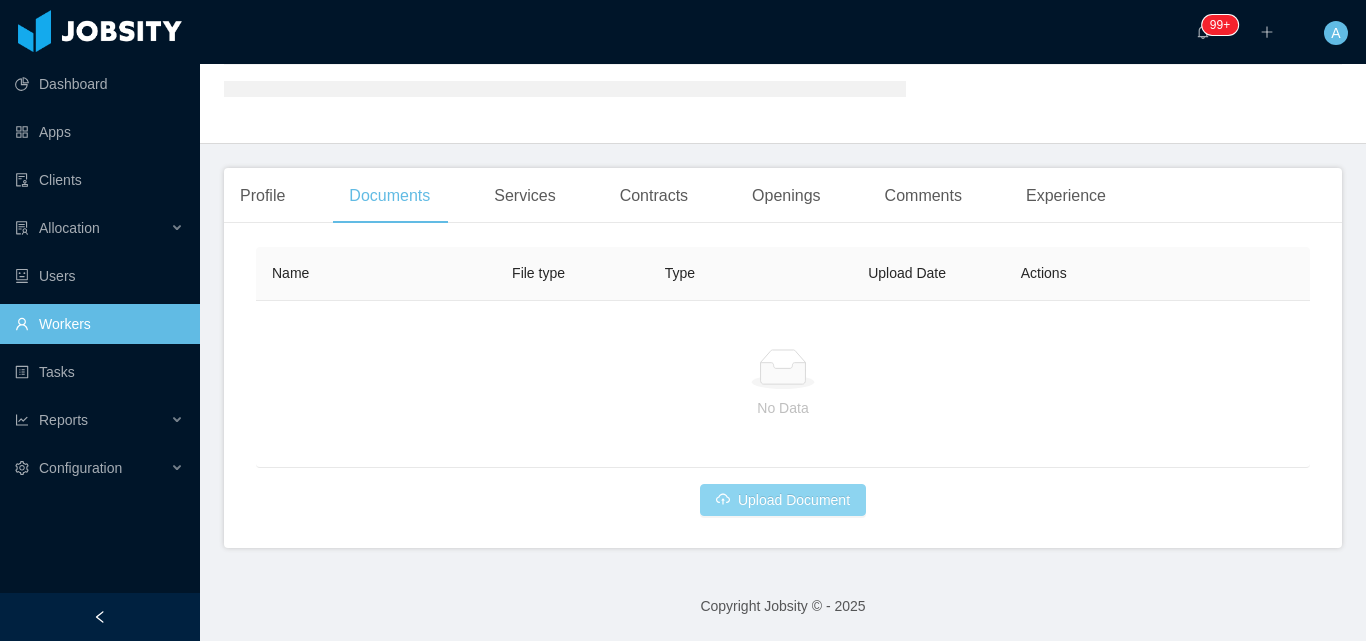 click on "No Data" at bounding box center (783, 384) 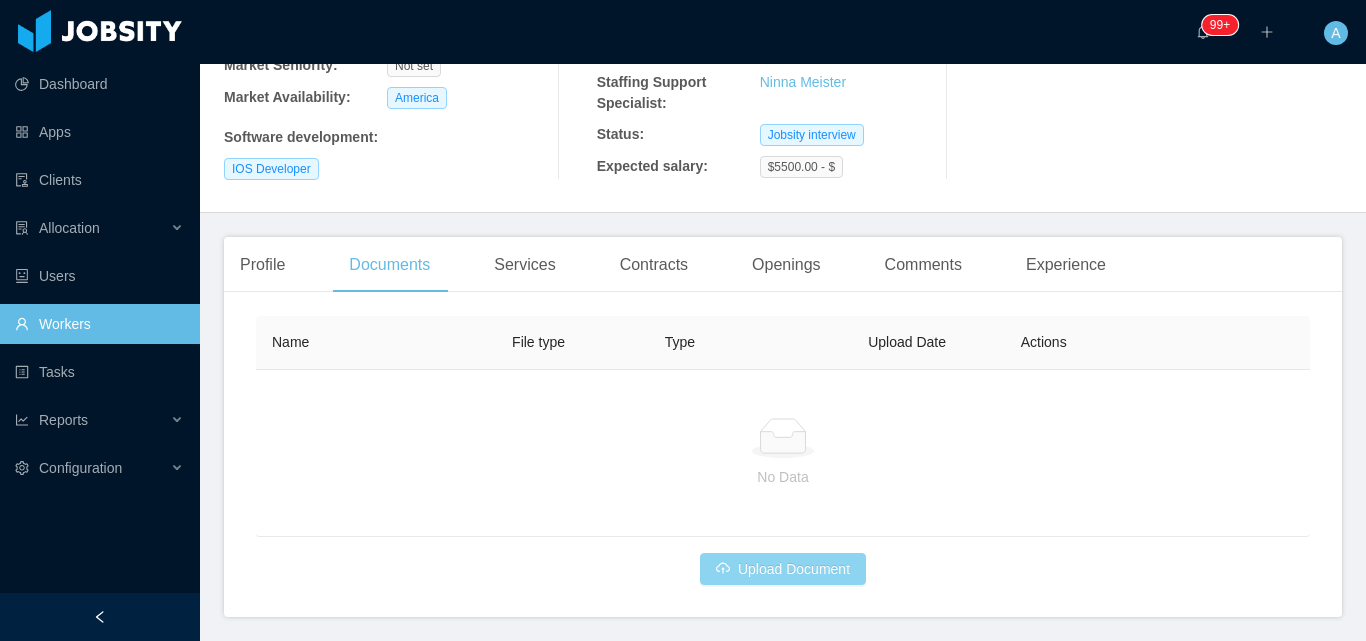 click on "Upload Document" at bounding box center [783, 569] 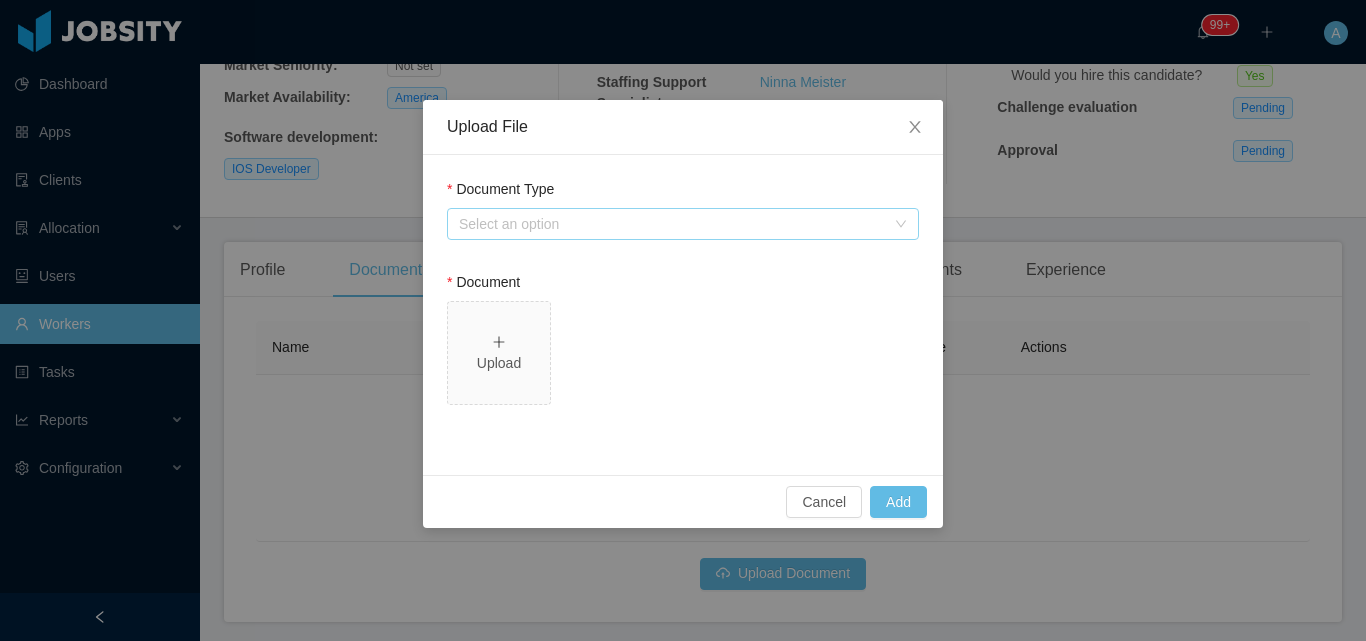 click on "Select an option" at bounding box center [672, 224] 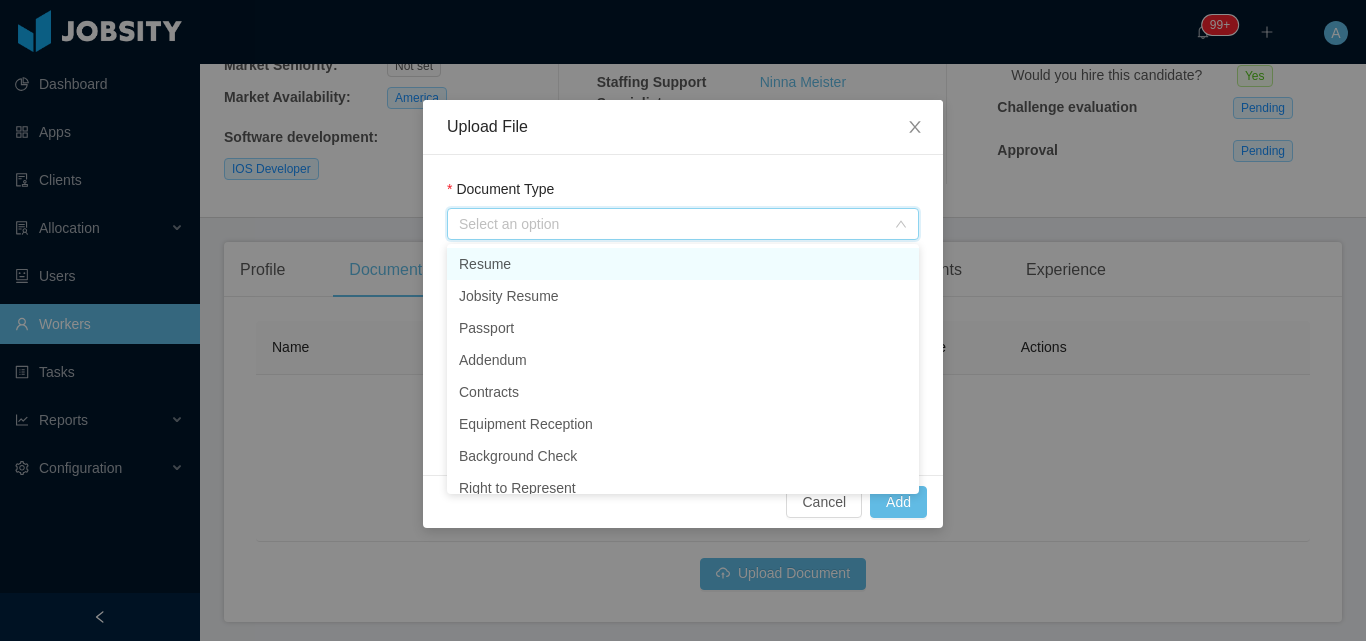 click on "Resume" at bounding box center [683, 264] 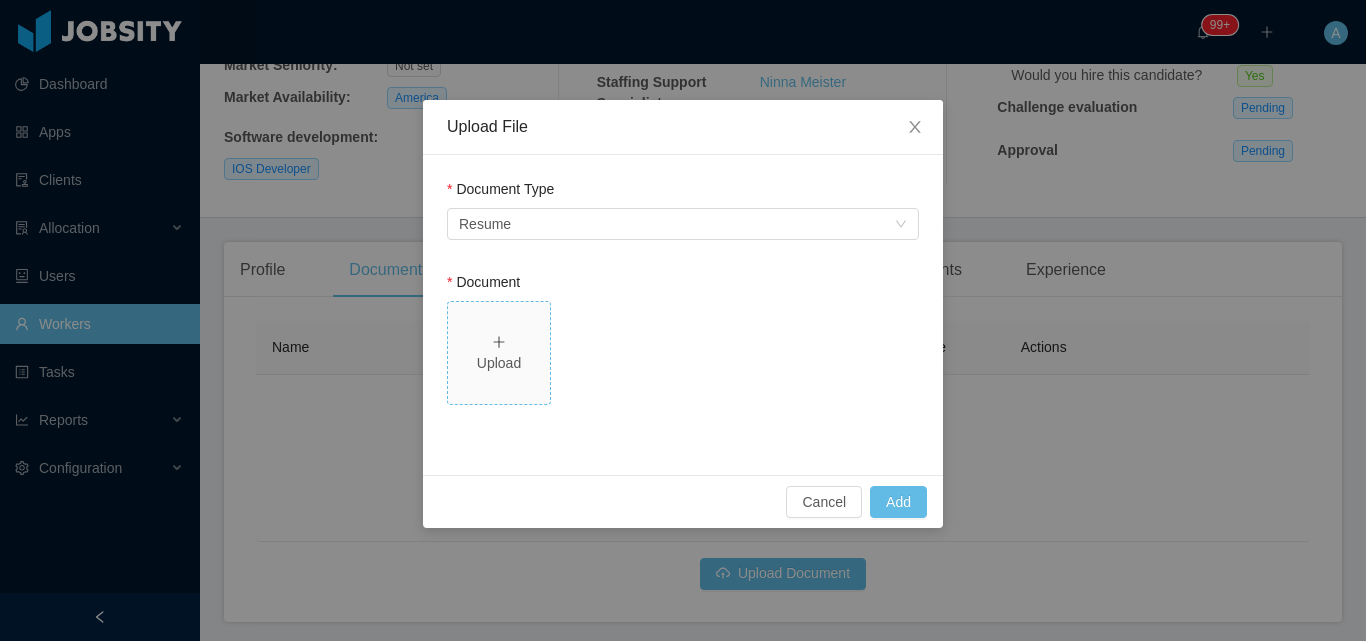 click on "Upload" at bounding box center [499, 363] 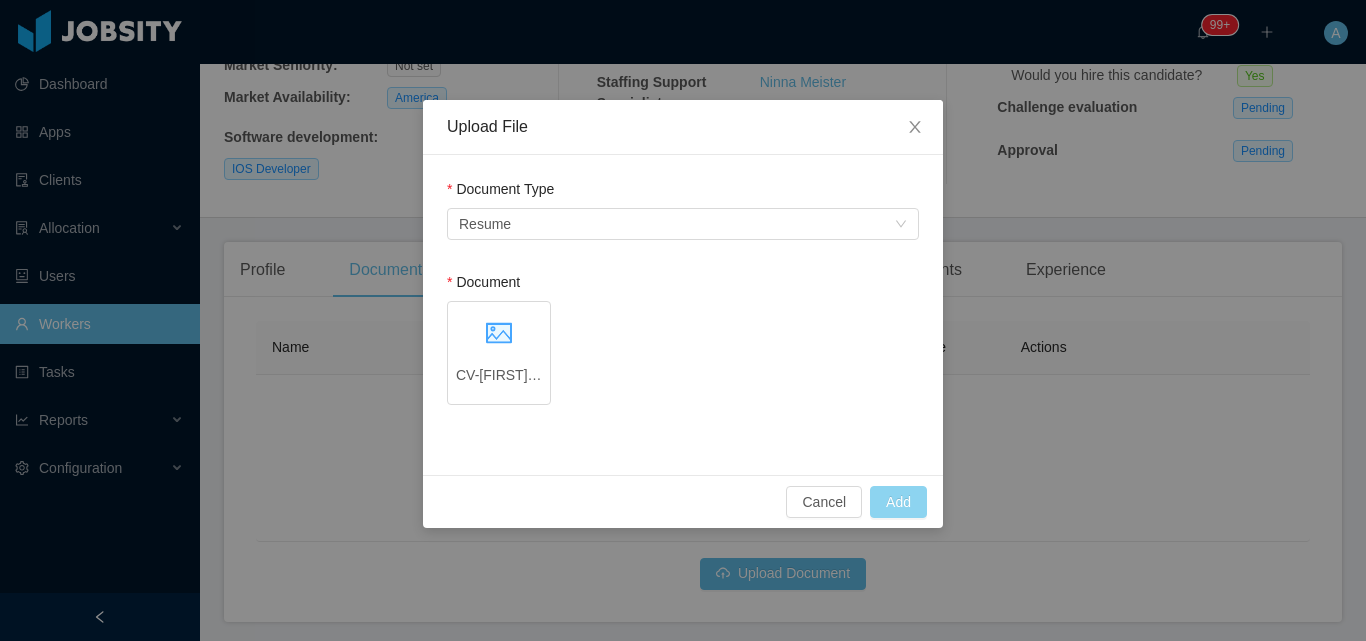click on "Add" at bounding box center [898, 502] 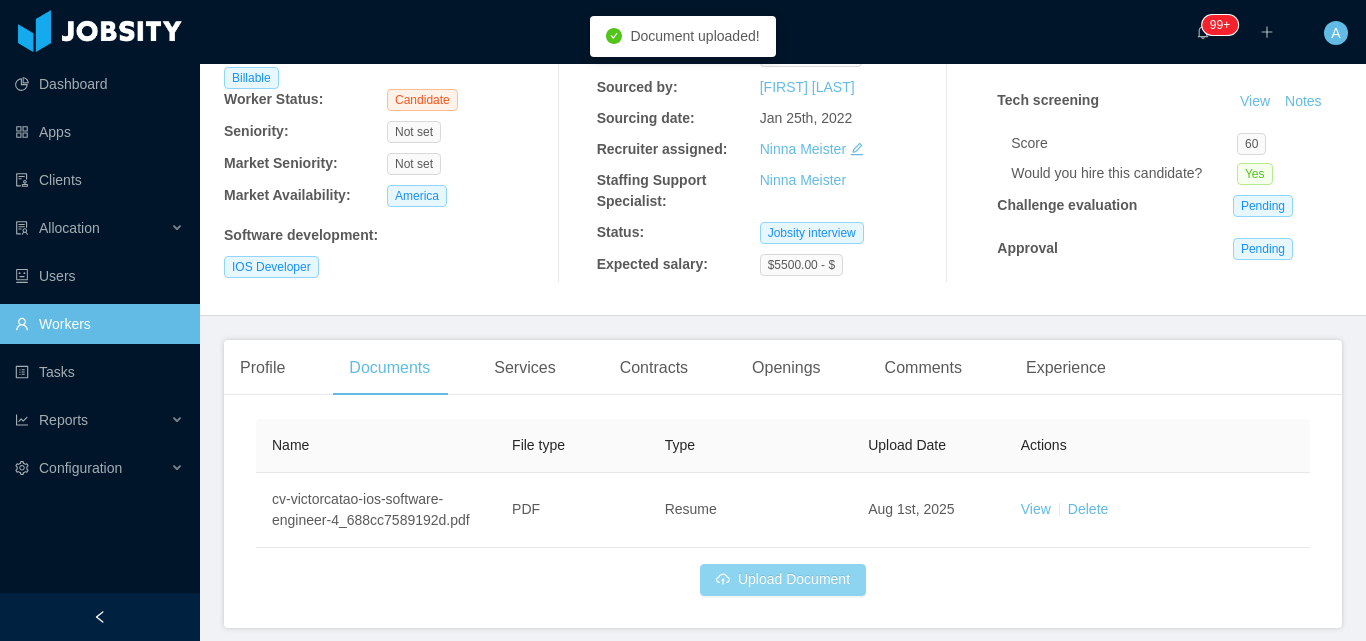 scroll, scrollTop: 0, scrollLeft: 0, axis: both 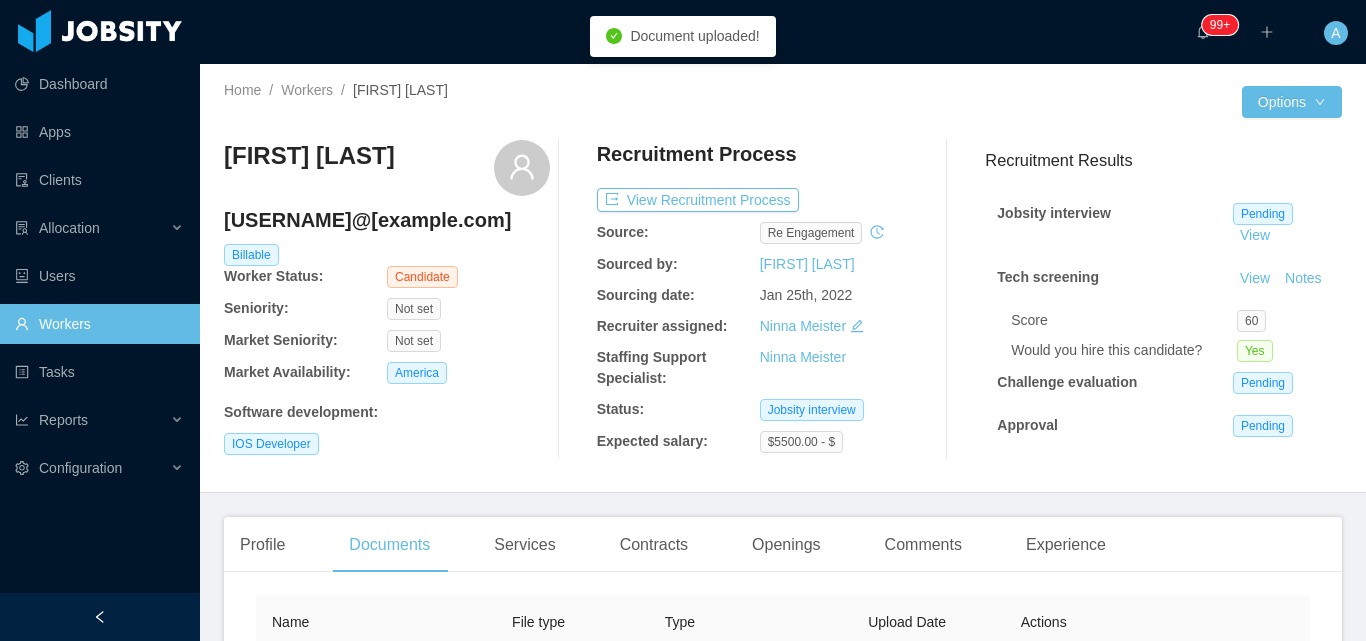drag, startPoint x: 715, startPoint y: 178, endPoint x: 714, endPoint y: 191, distance: 13.038404 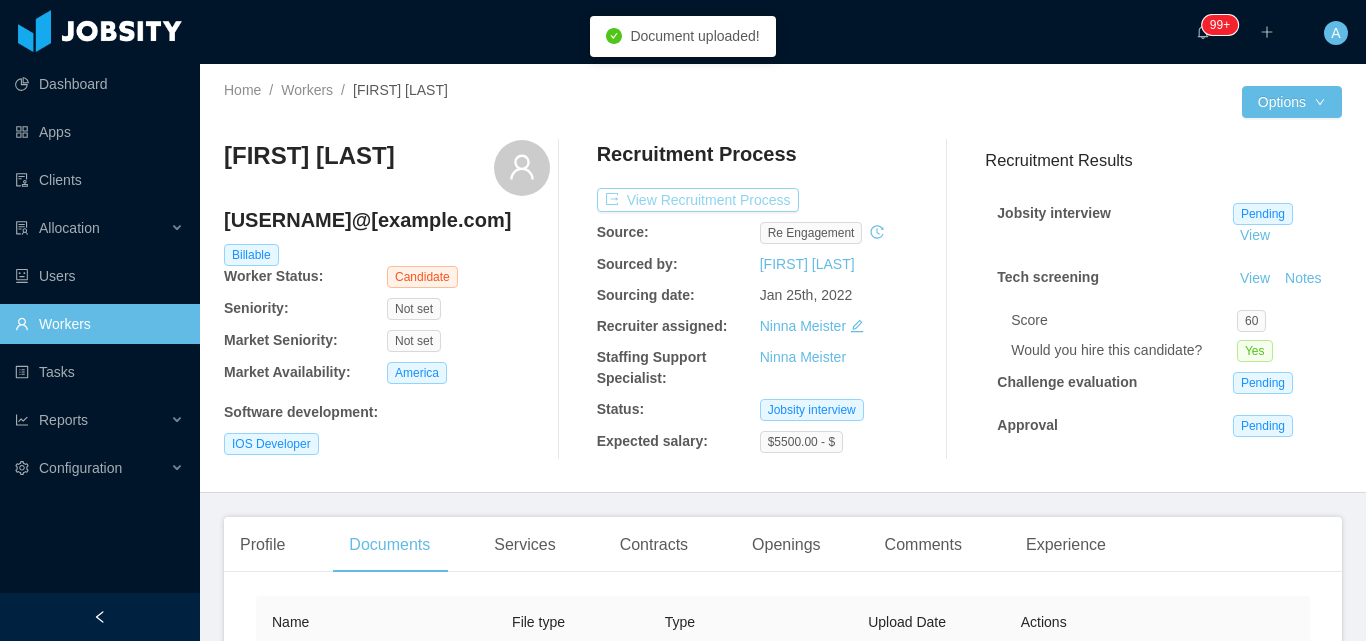 click on "Recruitment Process View Recruitment Process  Source: re engagement Sourced by: Angela Barboza Sourcing date: Jan 25th, 2022 Recruiter assigned: Ninna Meister   Staffing Support Specialist: Ninna Meister Status: Jobsity interview Expected salary: $5500.00 - $" at bounding box center [760, 300] 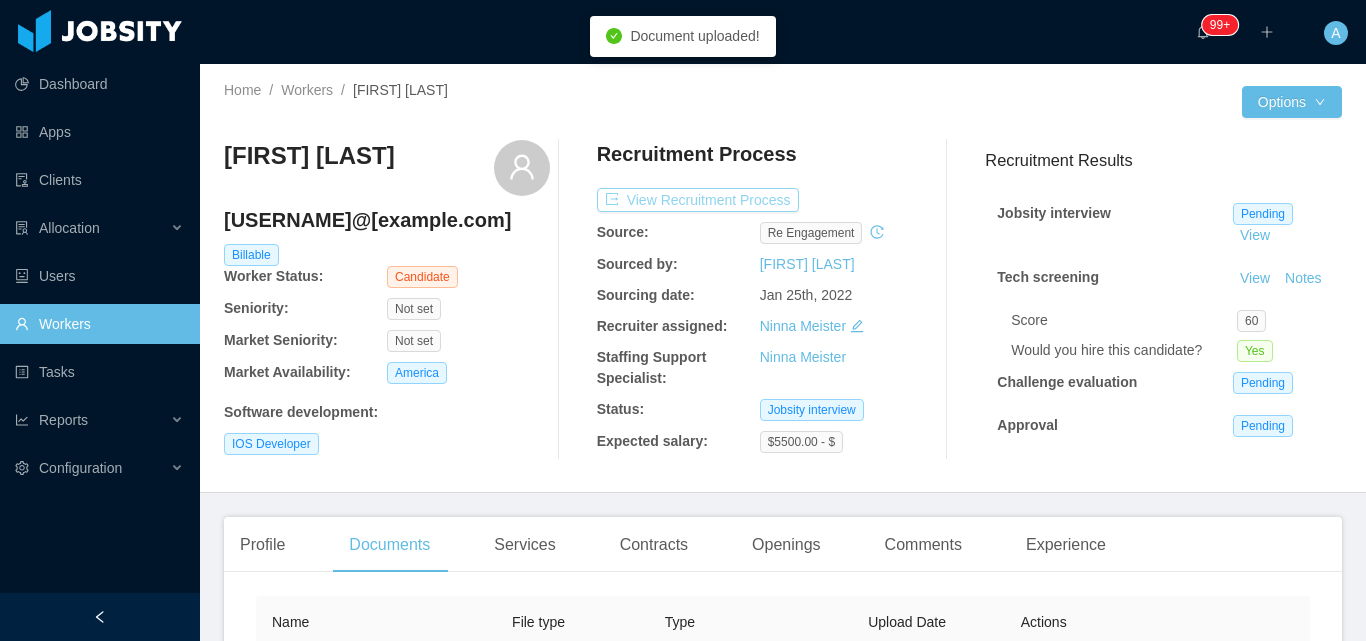 click on "View Recruitment Process" at bounding box center (698, 200) 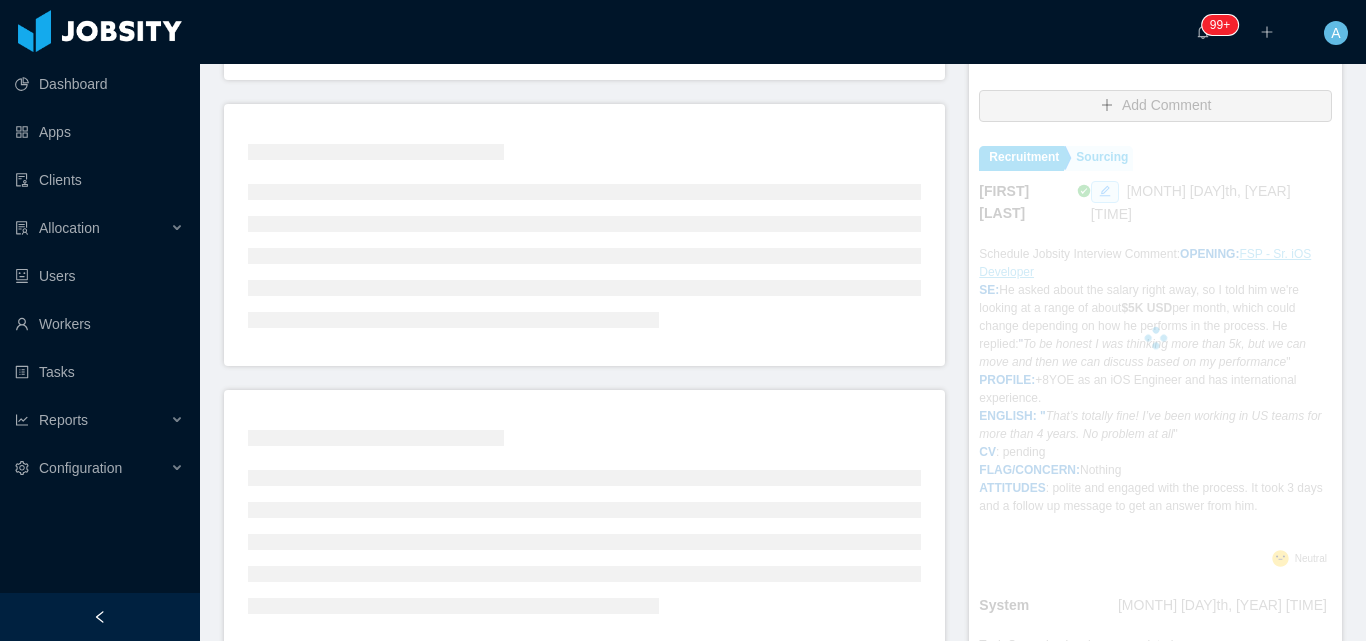 scroll, scrollTop: 500, scrollLeft: 0, axis: vertical 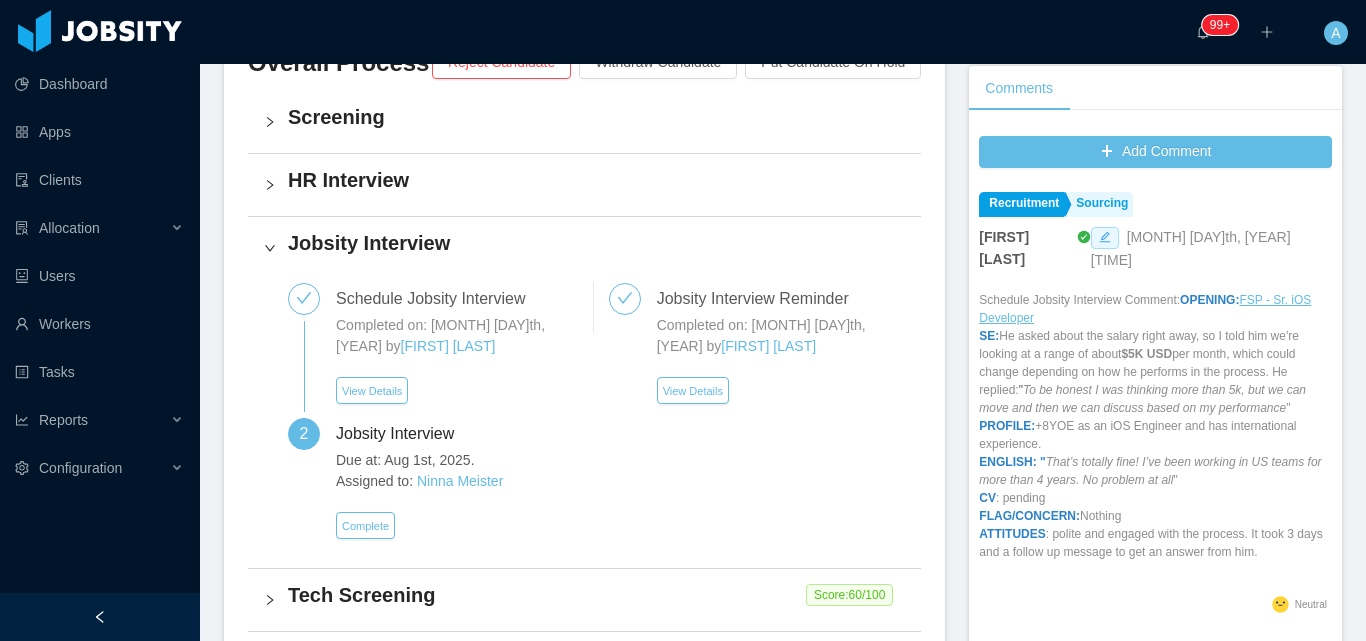 click 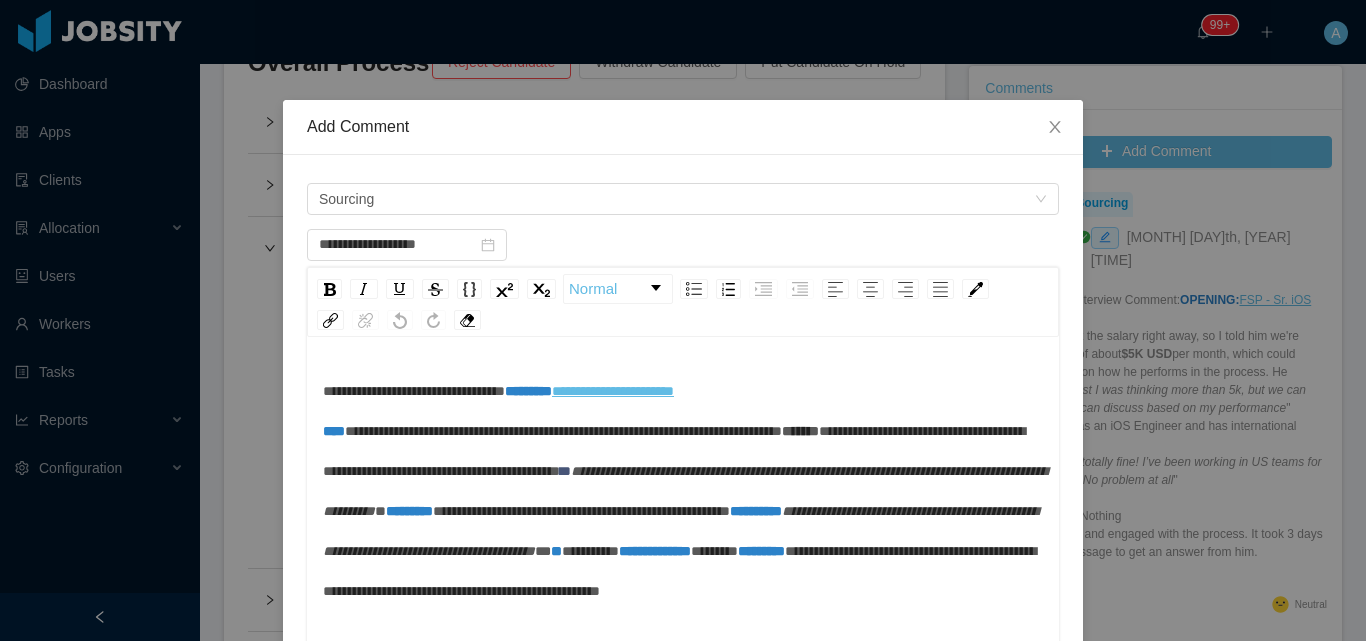 scroll, scrollTop: 79, scrollLeft: 0, axis: vertical 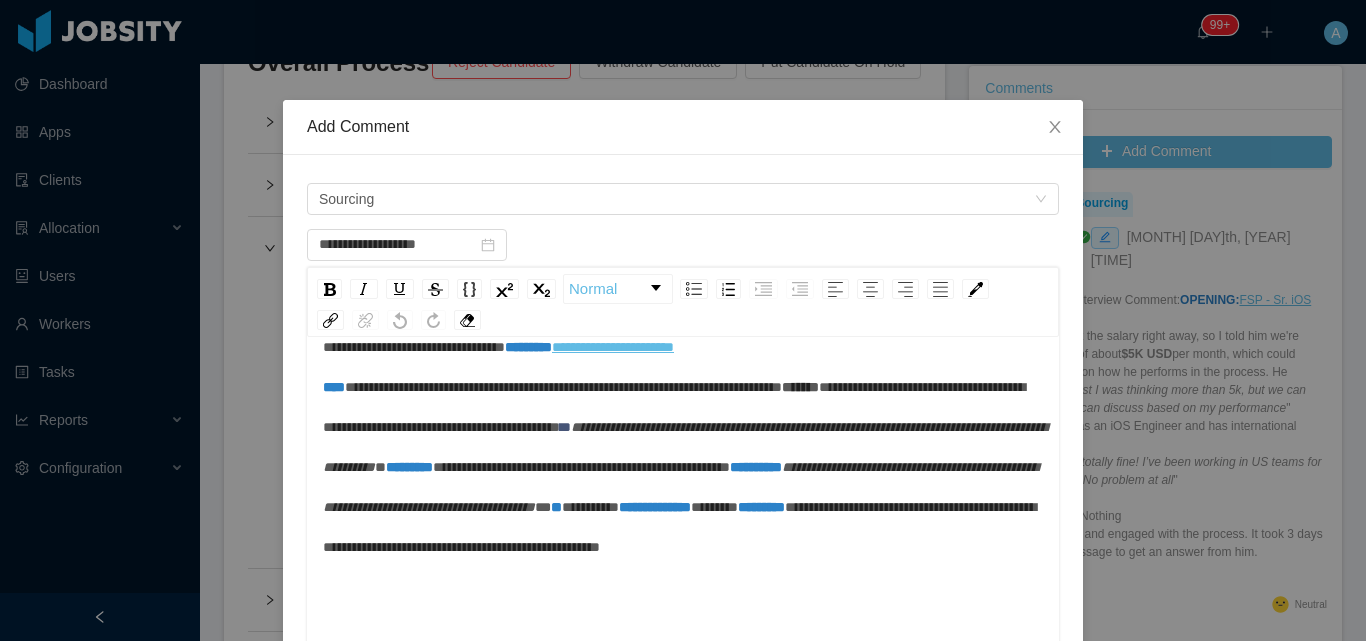 click on "*********" at bounding box center [590, 507] 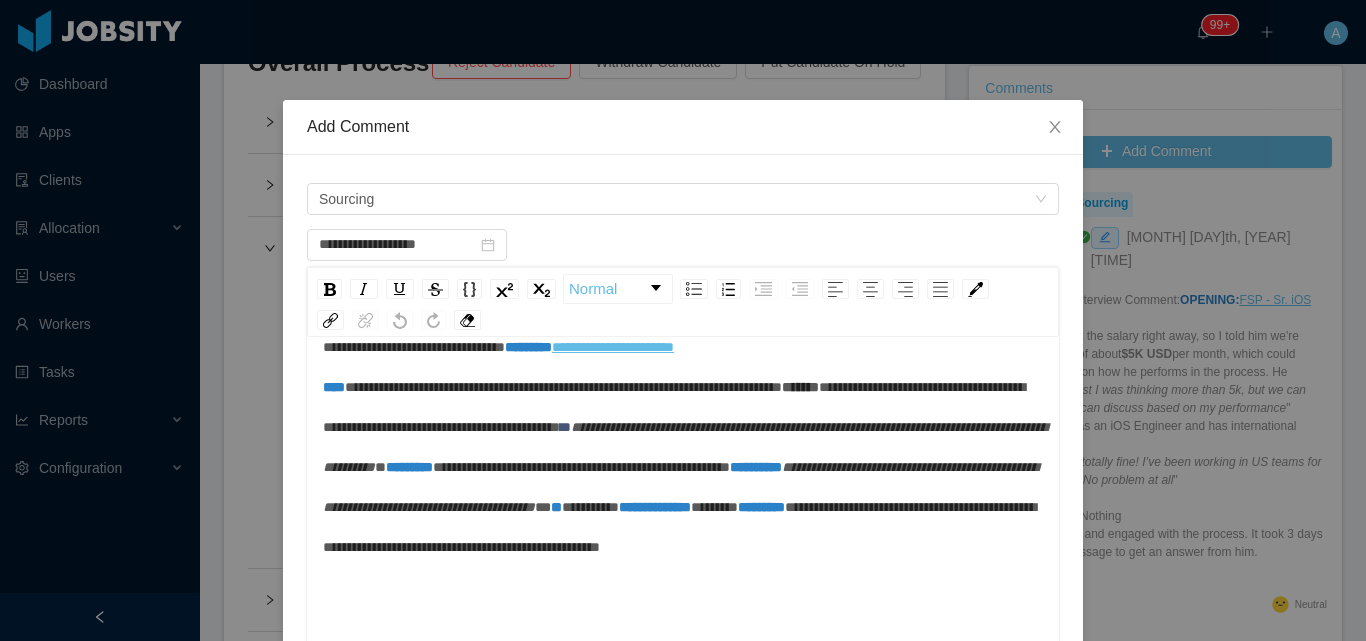 type 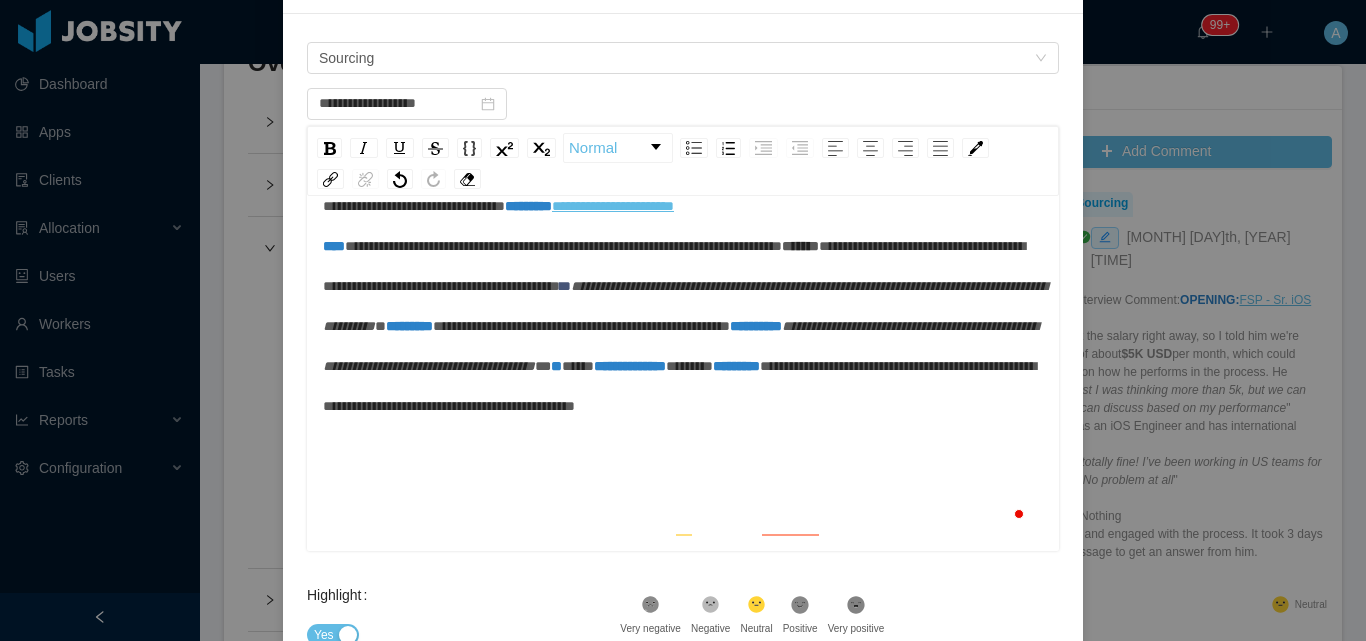 scroll, scrollTop: 280, scrollLeft: 0, axis: vertical 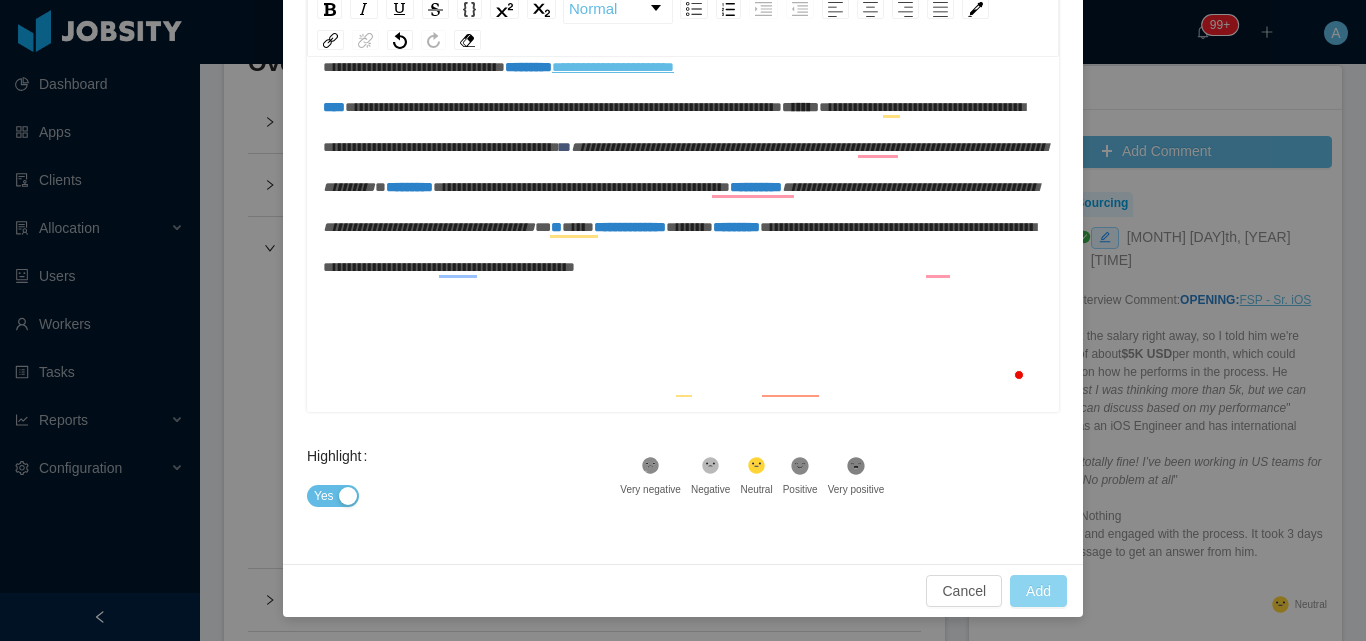 click on "Add" at bounding box center [1038, 591] 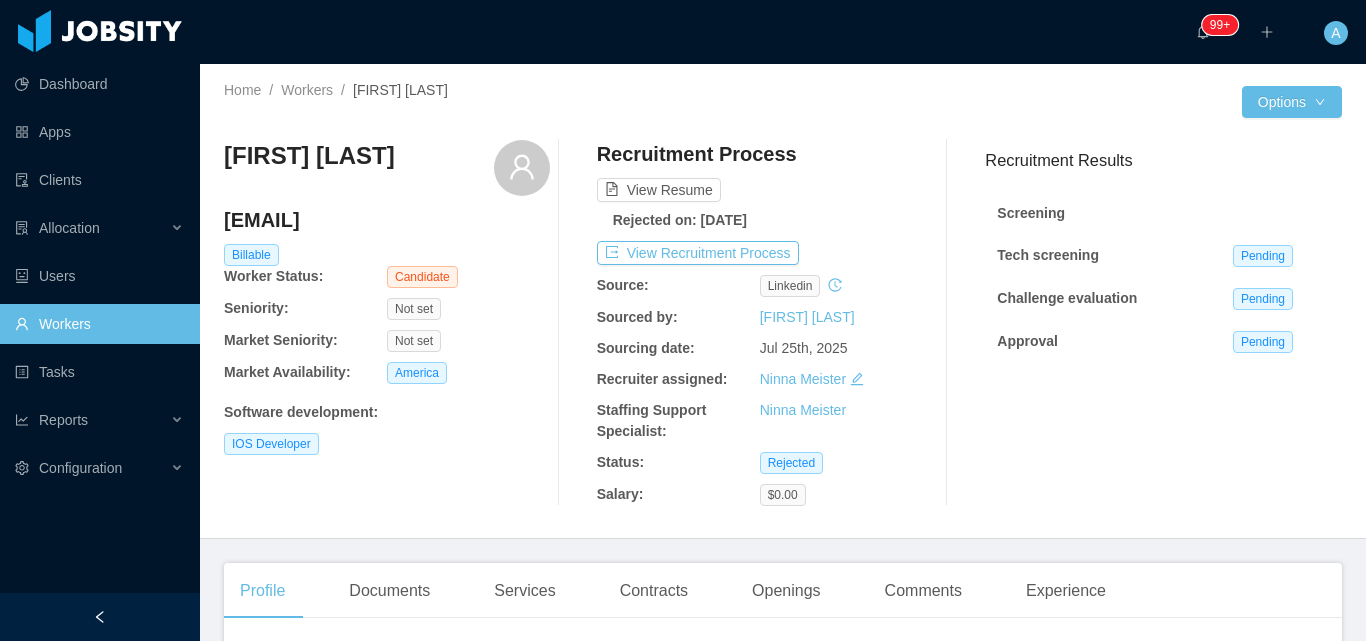 scroll, scrollTop: 0, scrollLeft: 0, axis: both 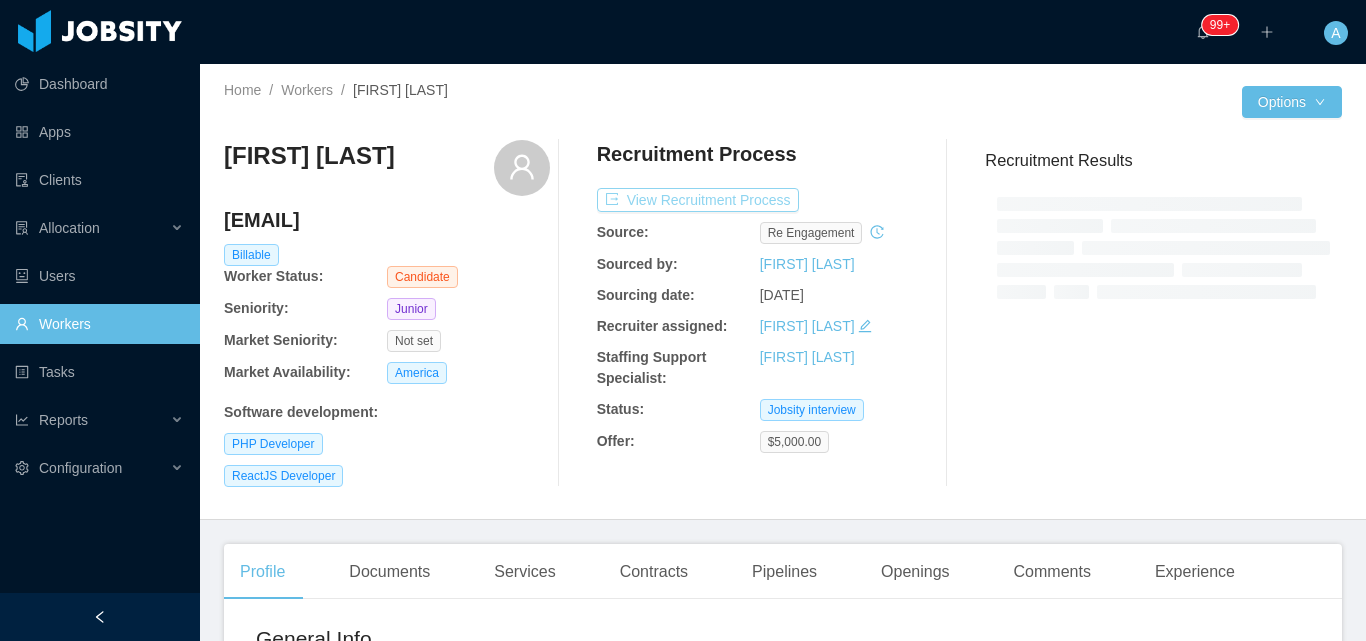 click on "View Recruitment Process" at bounding box center (698, 200) 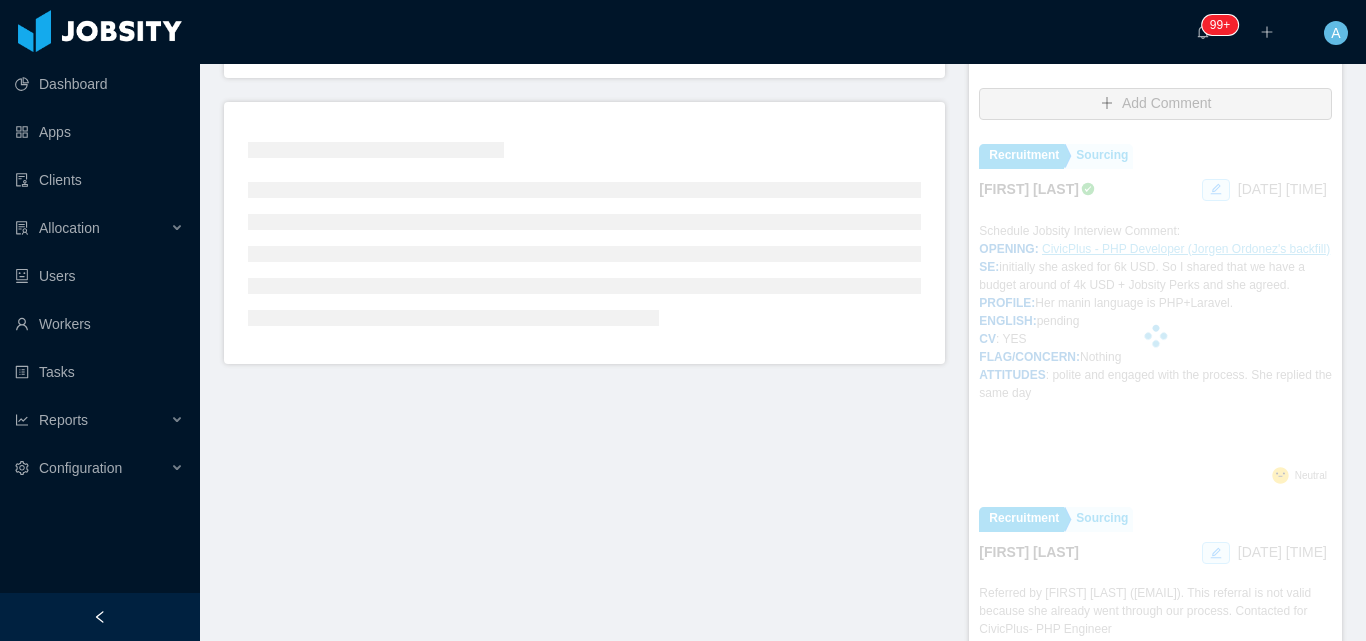 scroll, scrollTop: 500, scrollLeft: 0, axis: vertical 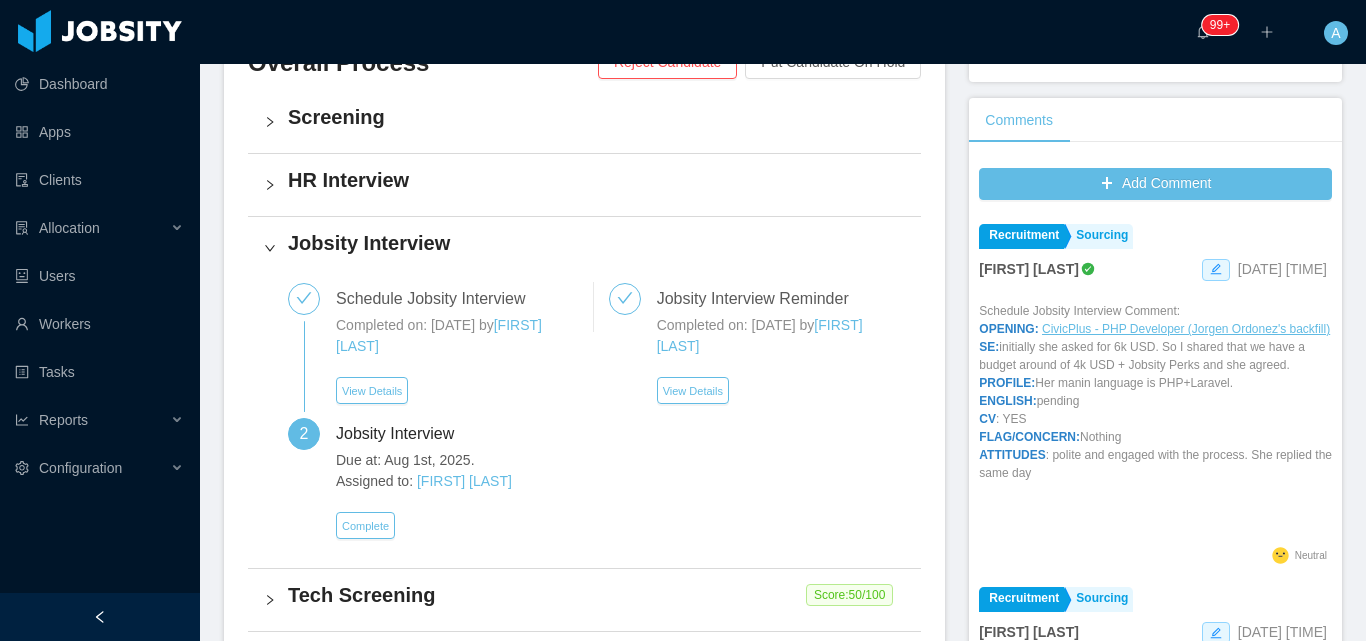 click on "Recruitment Sourcing Angela Barboza Jul 31st, 2025 2:04 PM" at bounding box center [1155, 253] 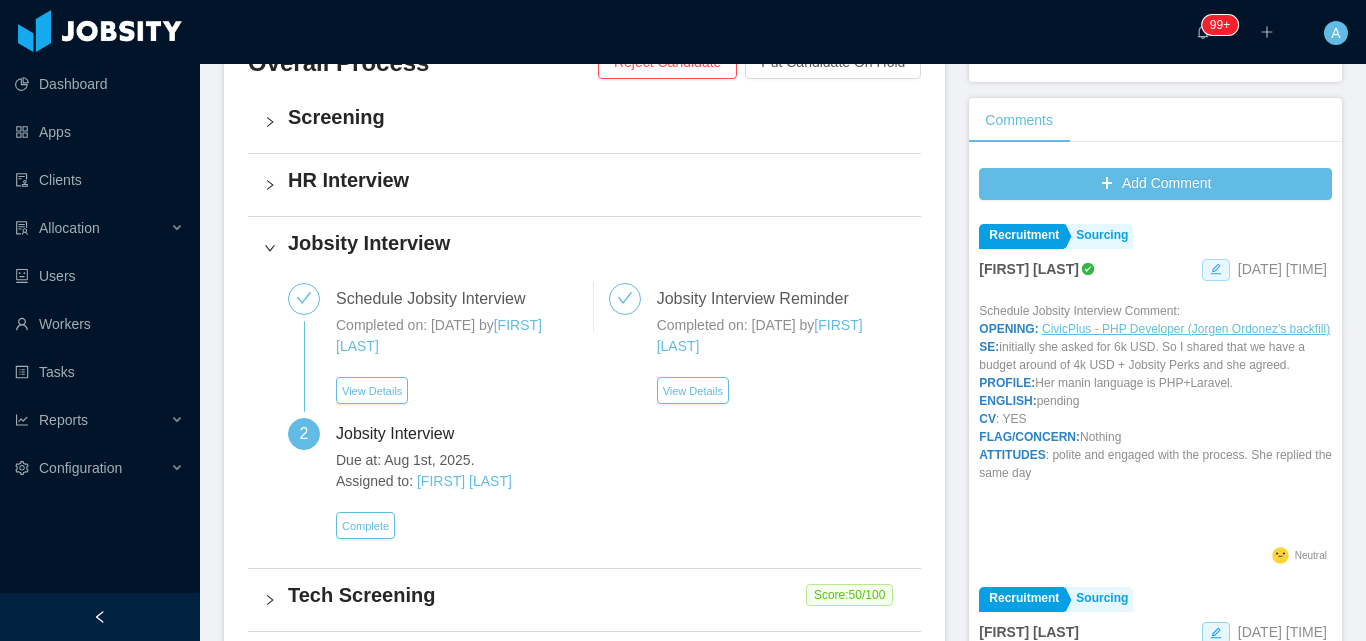 click 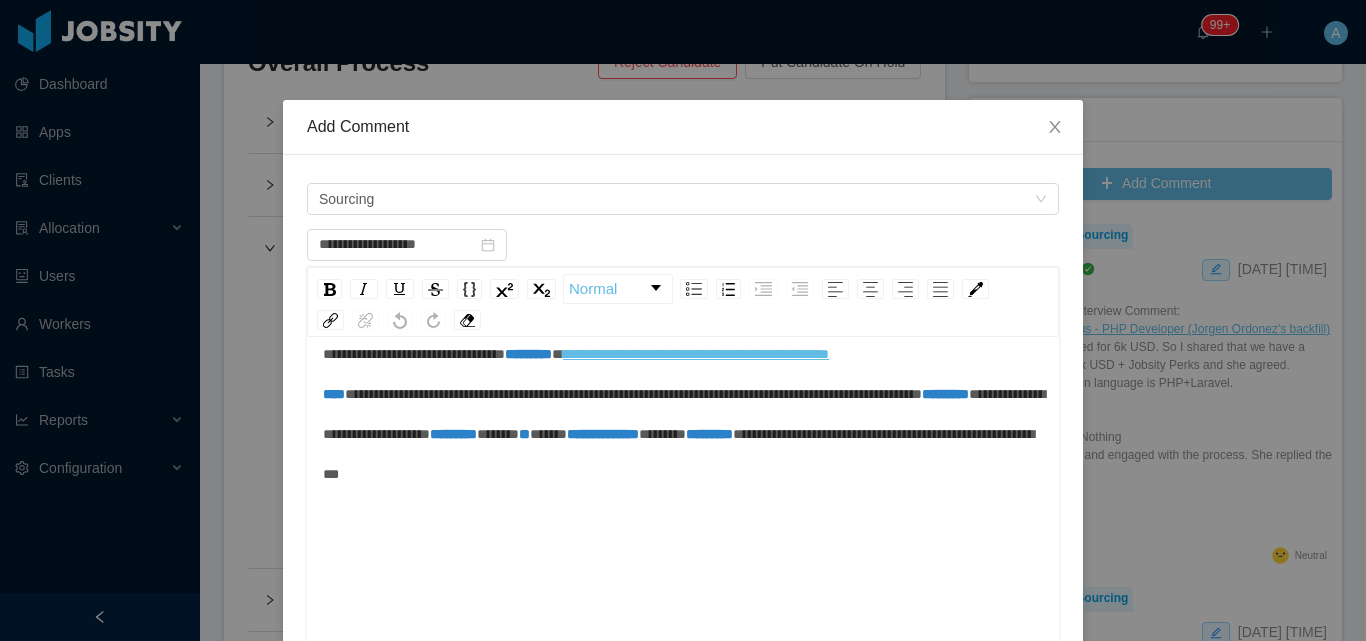 scroll, scrollTop: 53, scrollLeft: 0, axis: vertical 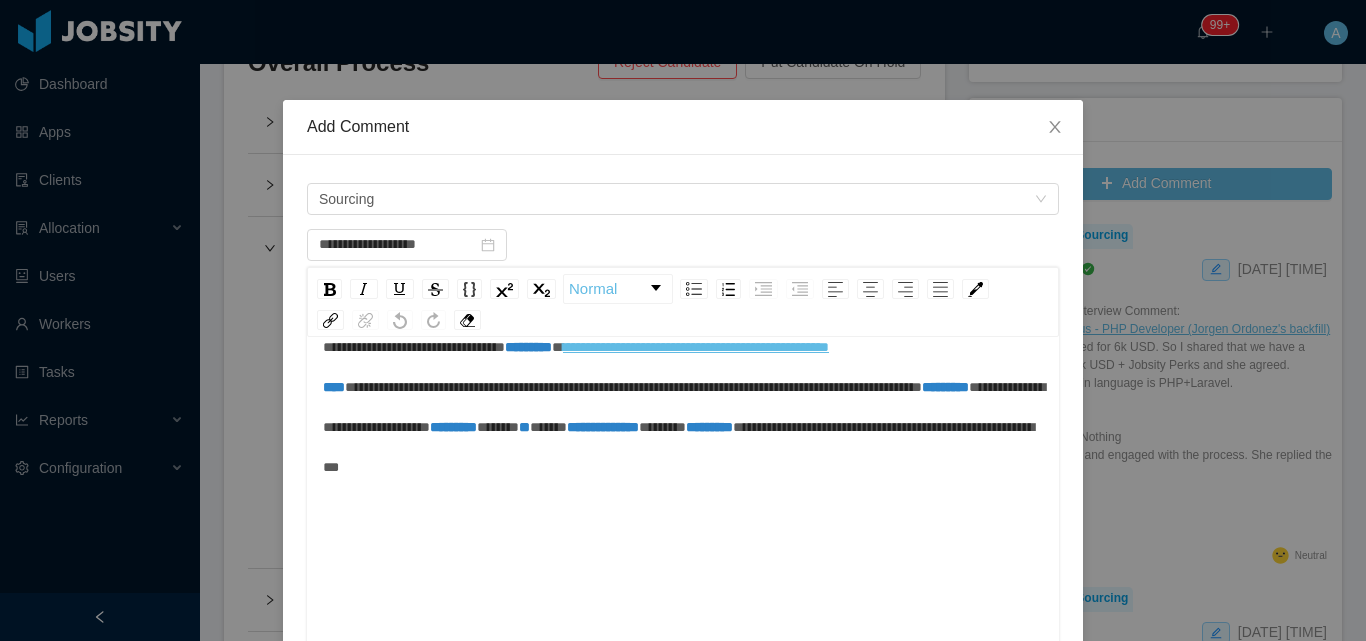 click on "**********" at bounding box center (683, 407) 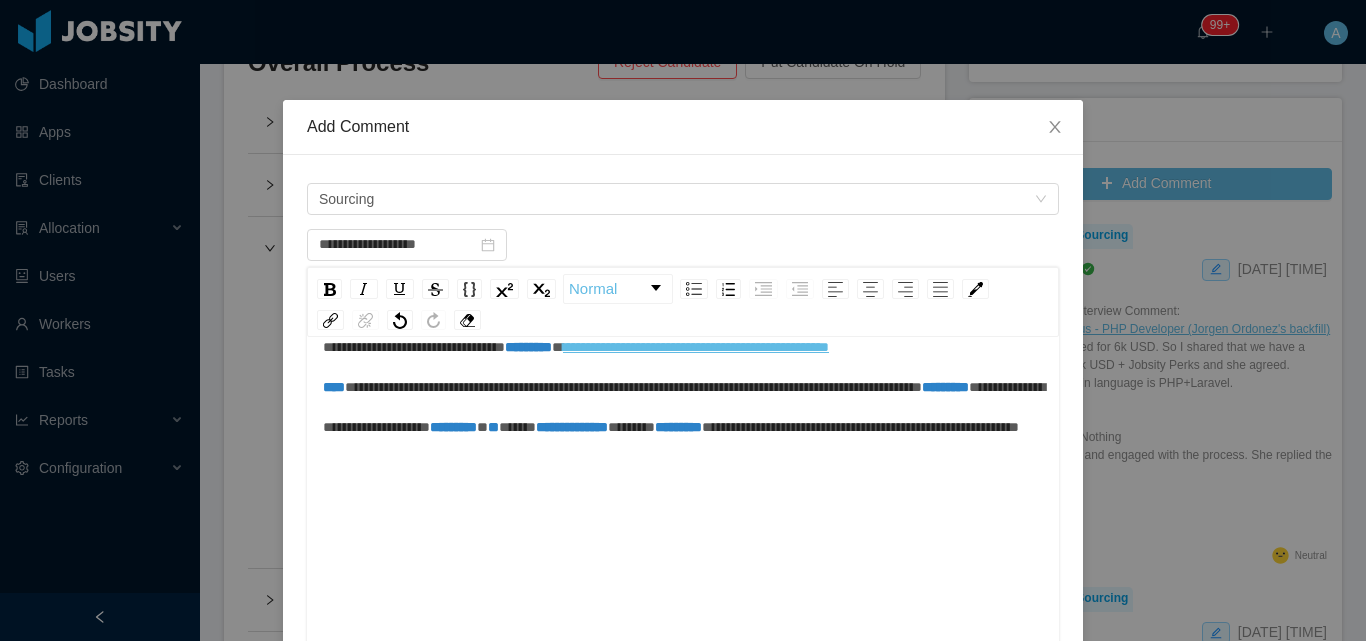 paste 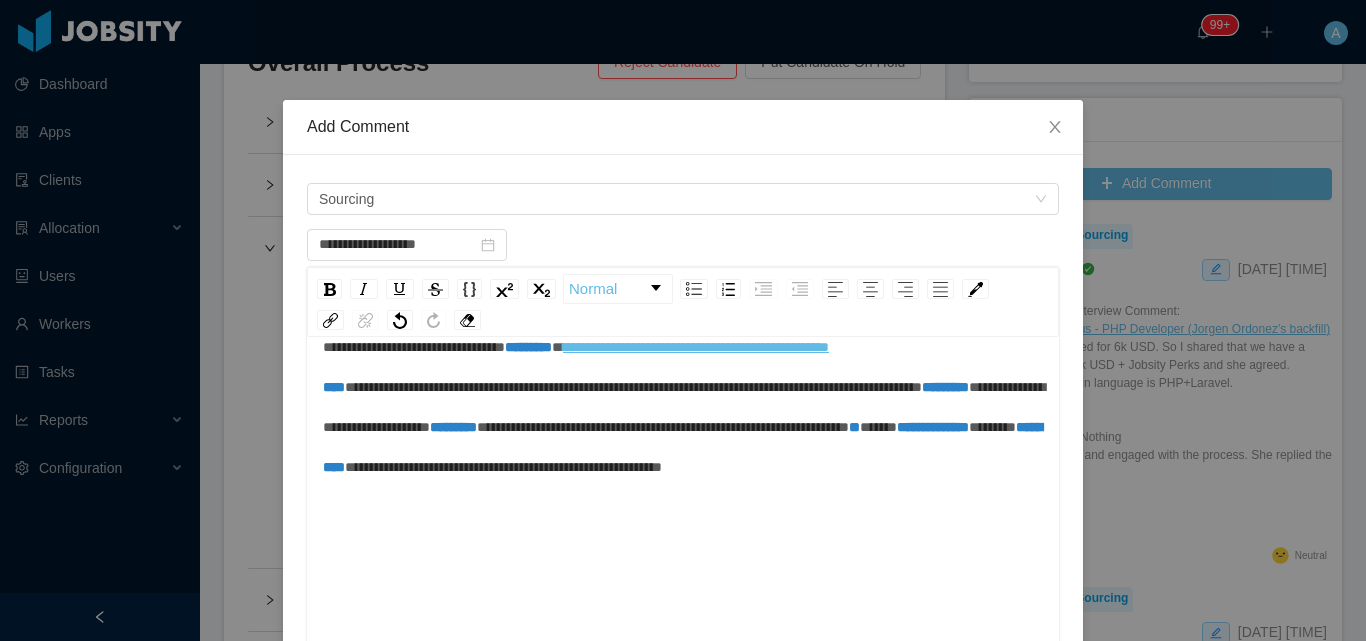 click on "**********" at bounding box center (663, 427) 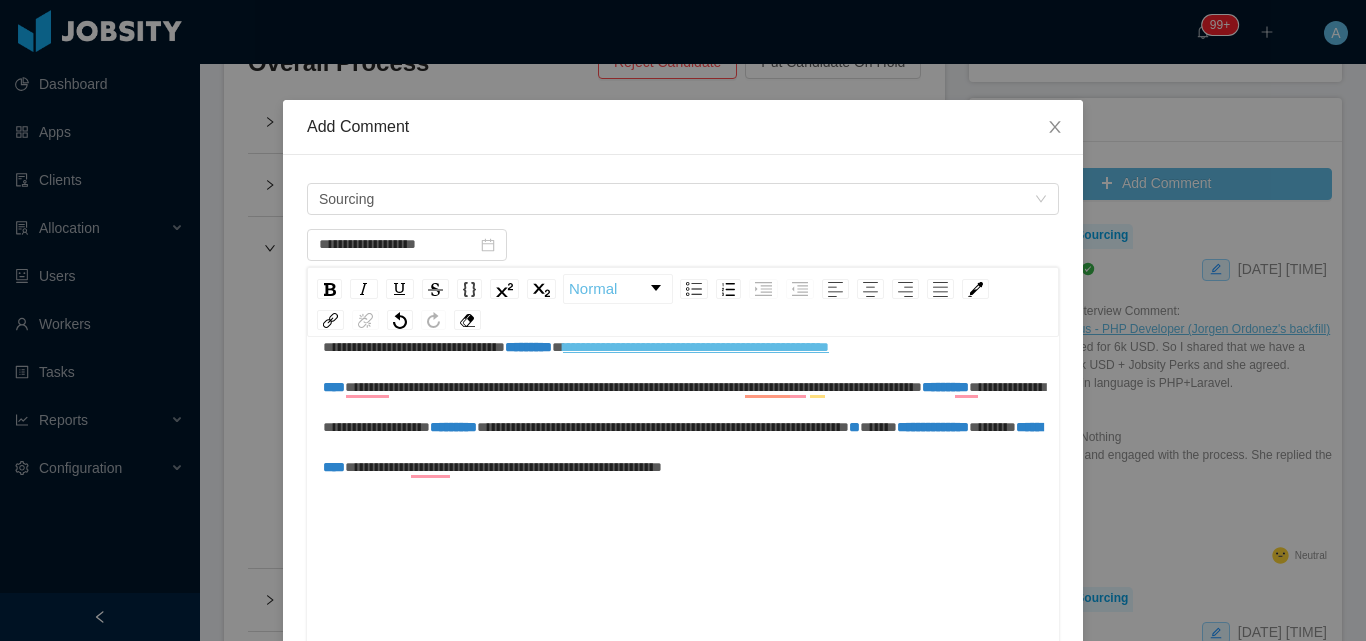 scroll, scrollTop: 53, scrollLeft: 0, axis: vertical 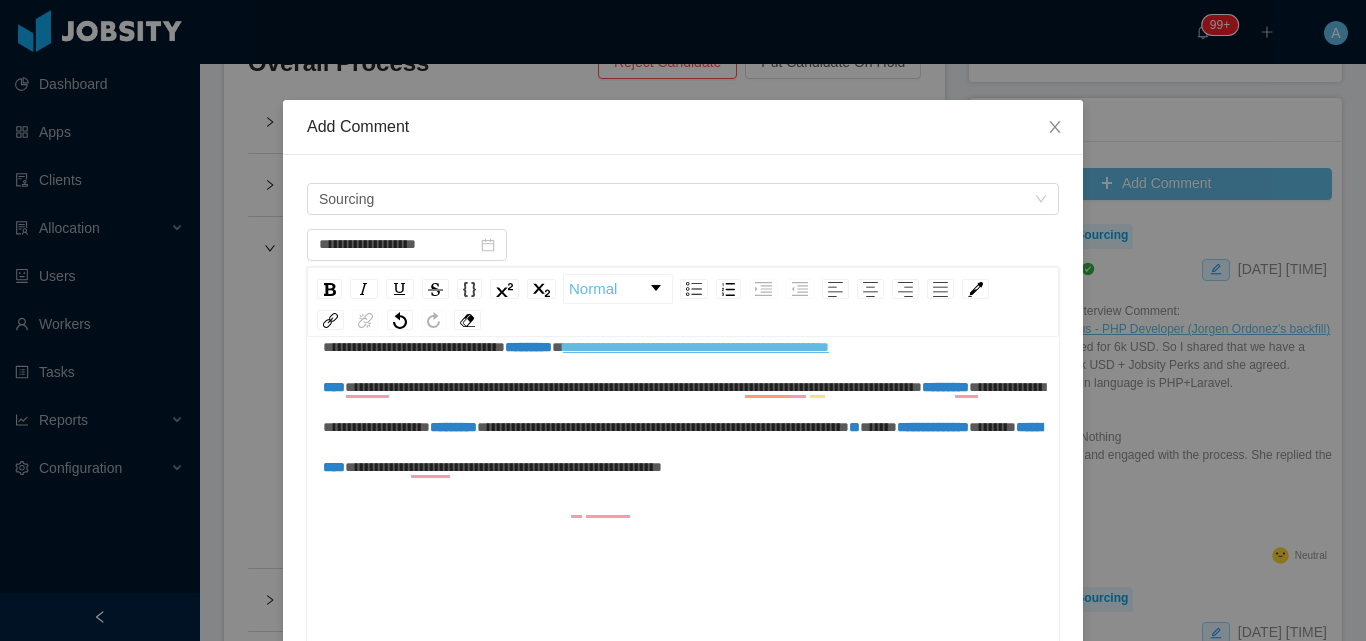 click on "**********" at bounding box center [683, 407] 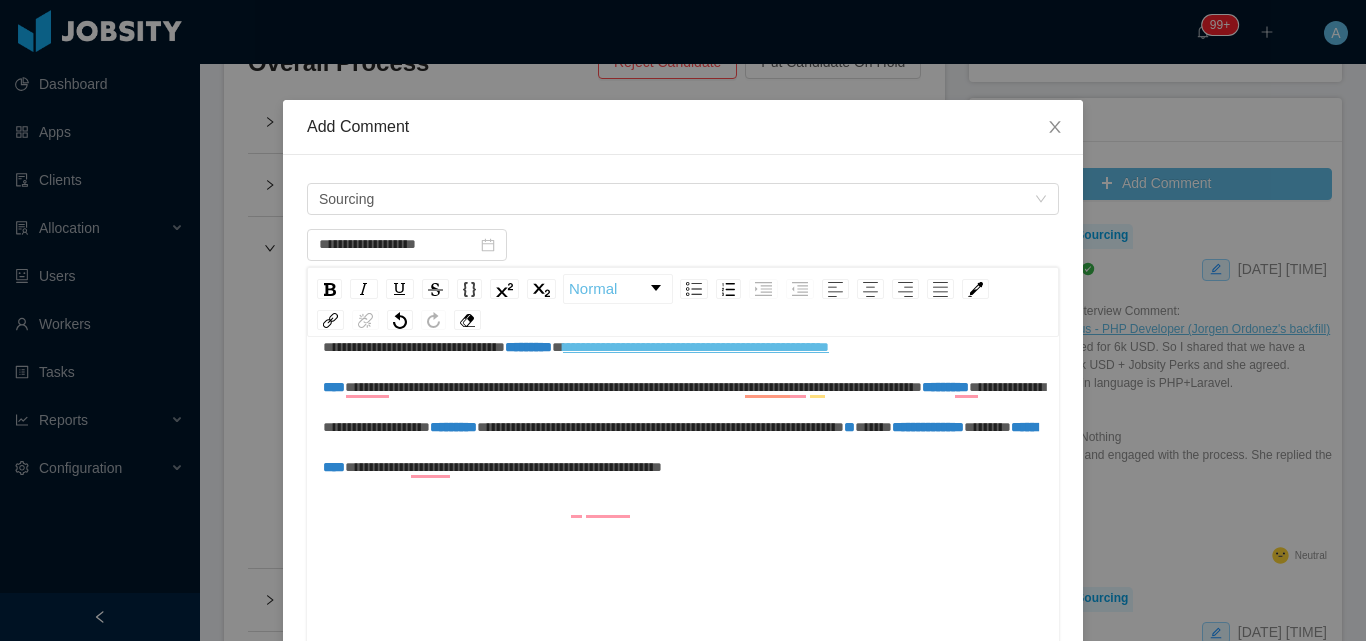type 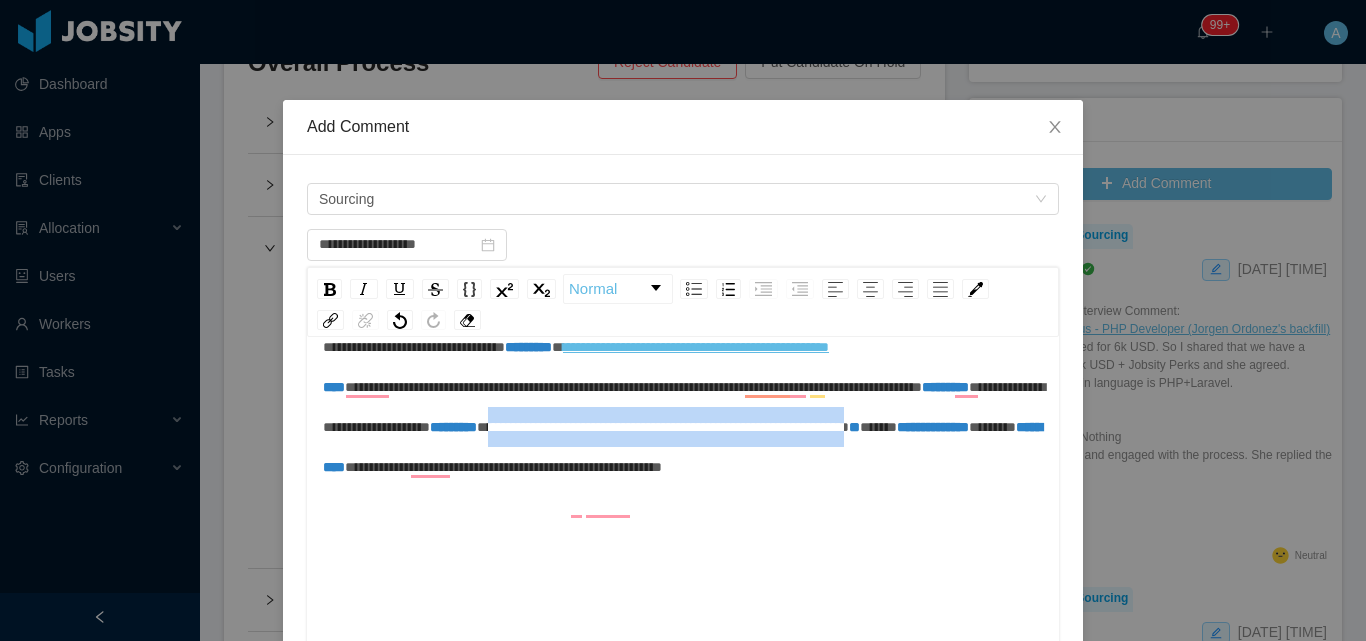 drag, startPoint x: 732, startPoint y: 496, endPoint x: 395, endPoint y: 514, distance: 337.48038 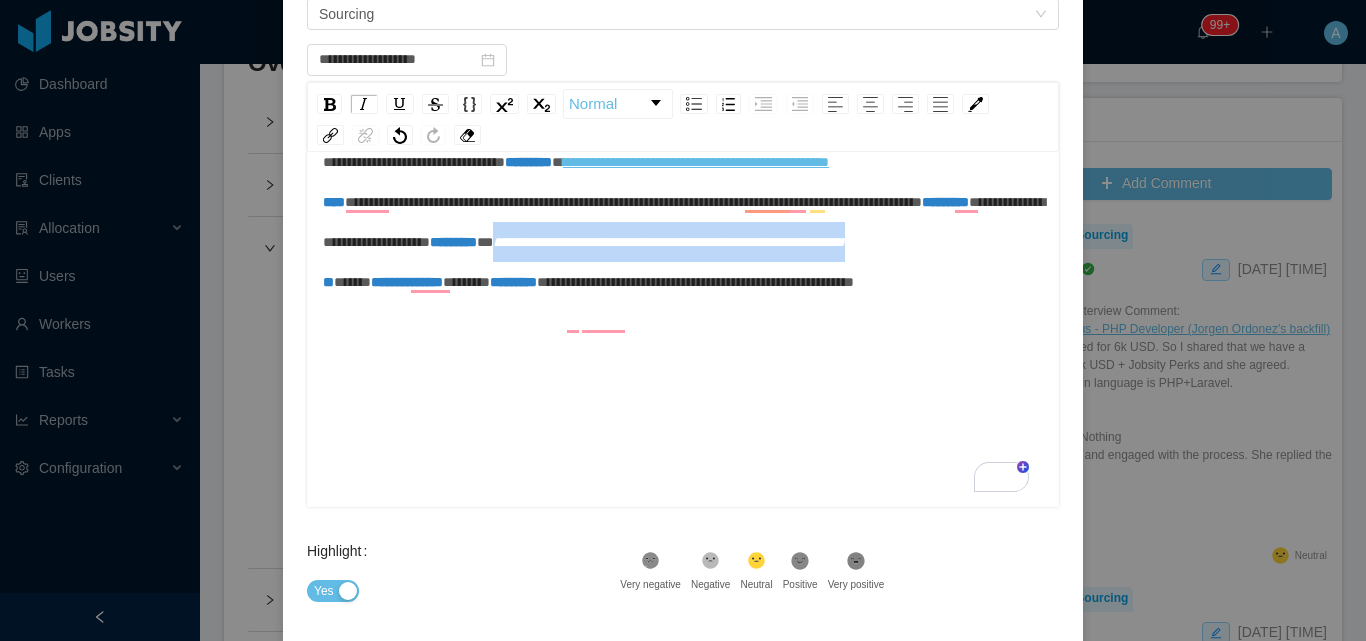 scroll, scrollTop: 280, scrollLeft: 0, axis: vertical 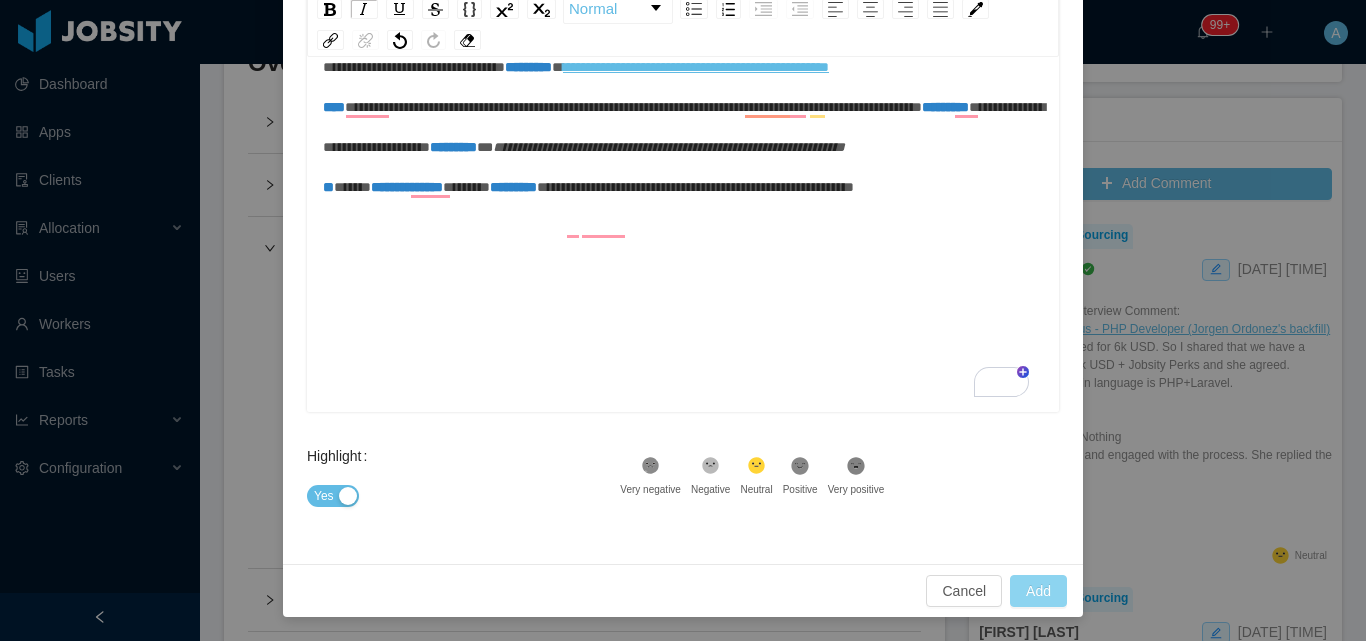 click on "Add" at bounding box center [1038, 591] 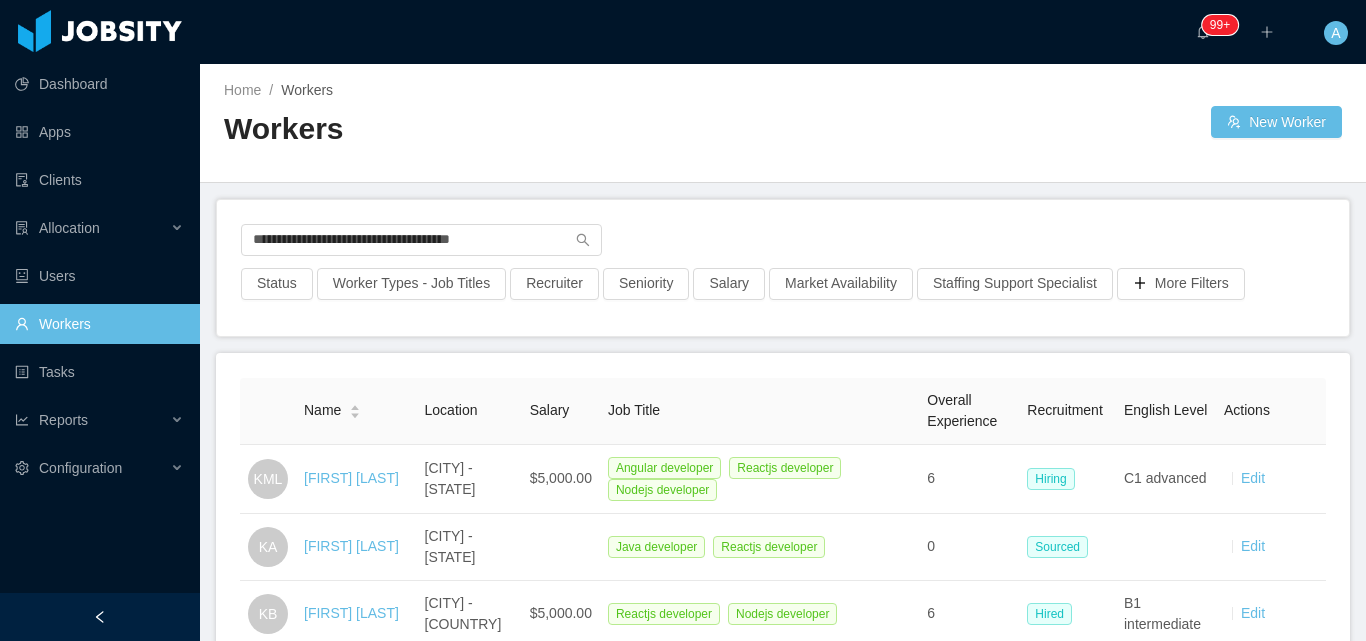 scroll, scrollTop: 0, scrollLeft: 0, axis: both 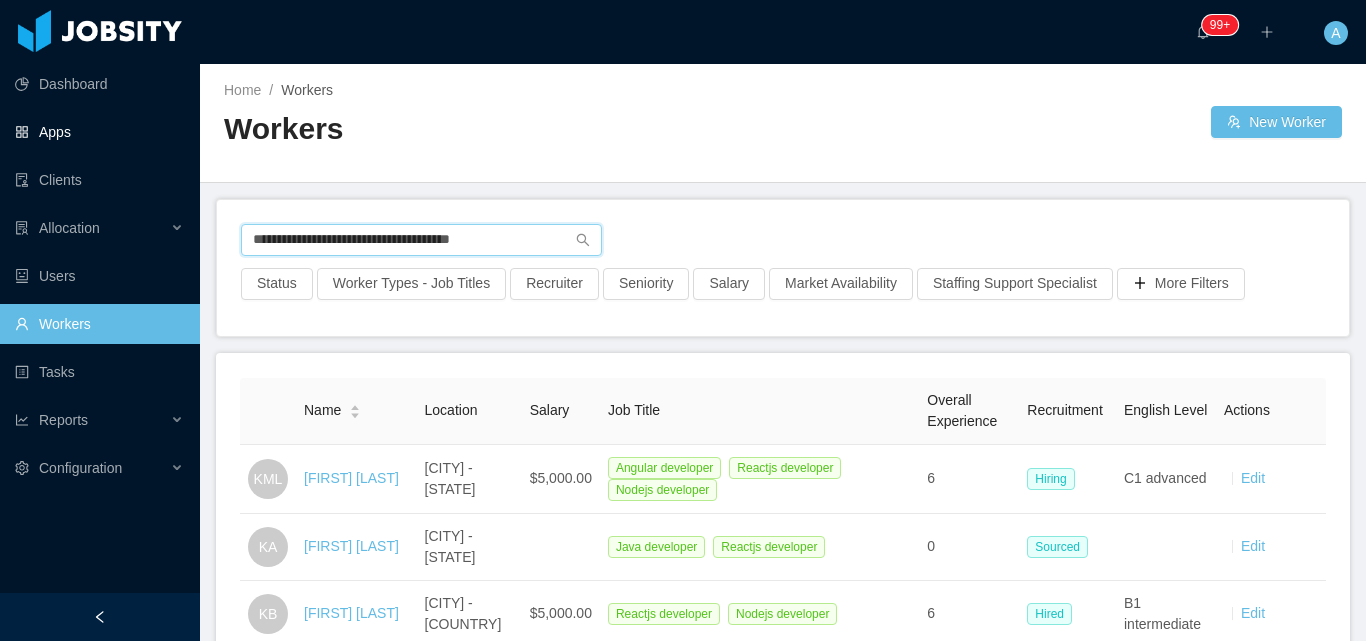 drag, startPoint x: 528, startPoint y: 227, endPoint x: 0, endPoint y: 131, distance: 536.6563 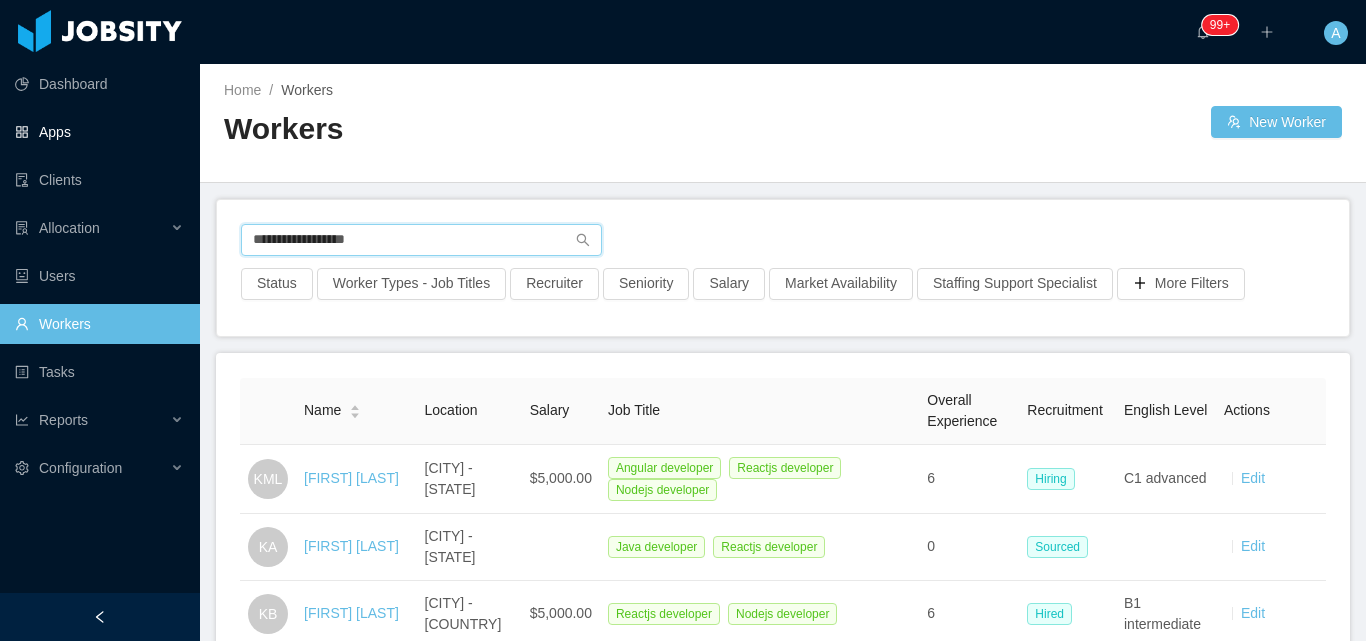type on "**********" 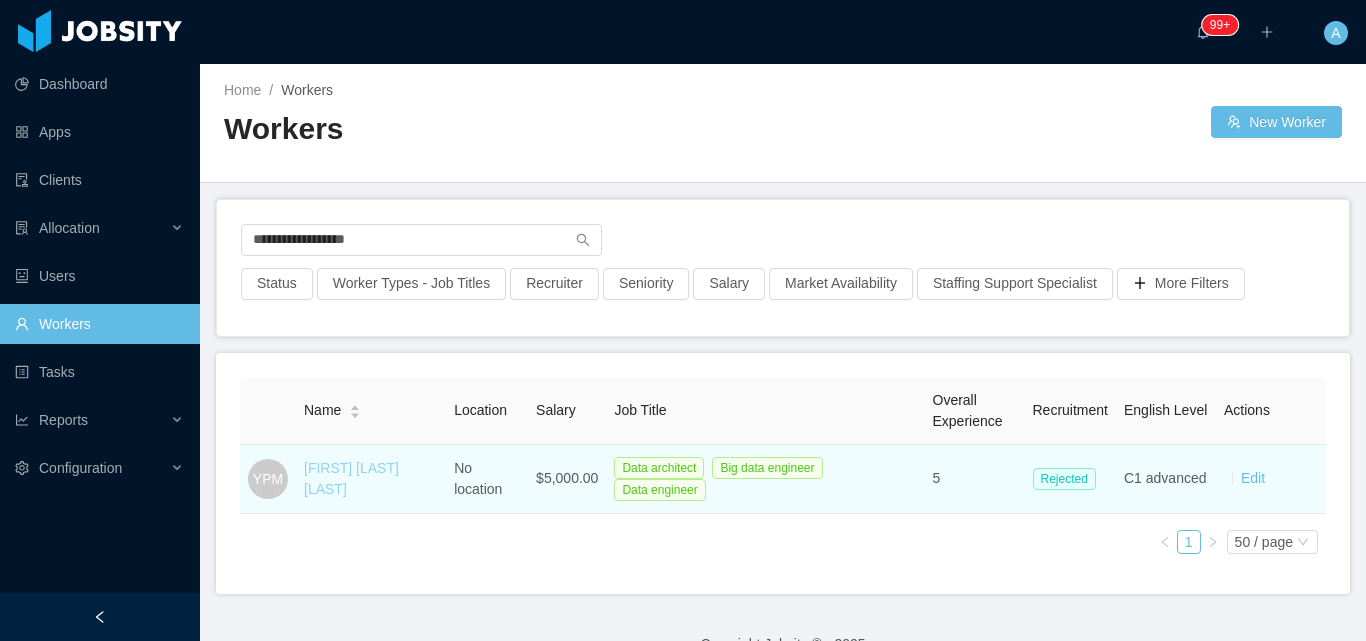 click on "[FIRST] [LAST] [LAST]" at bounding box center (351, 478) 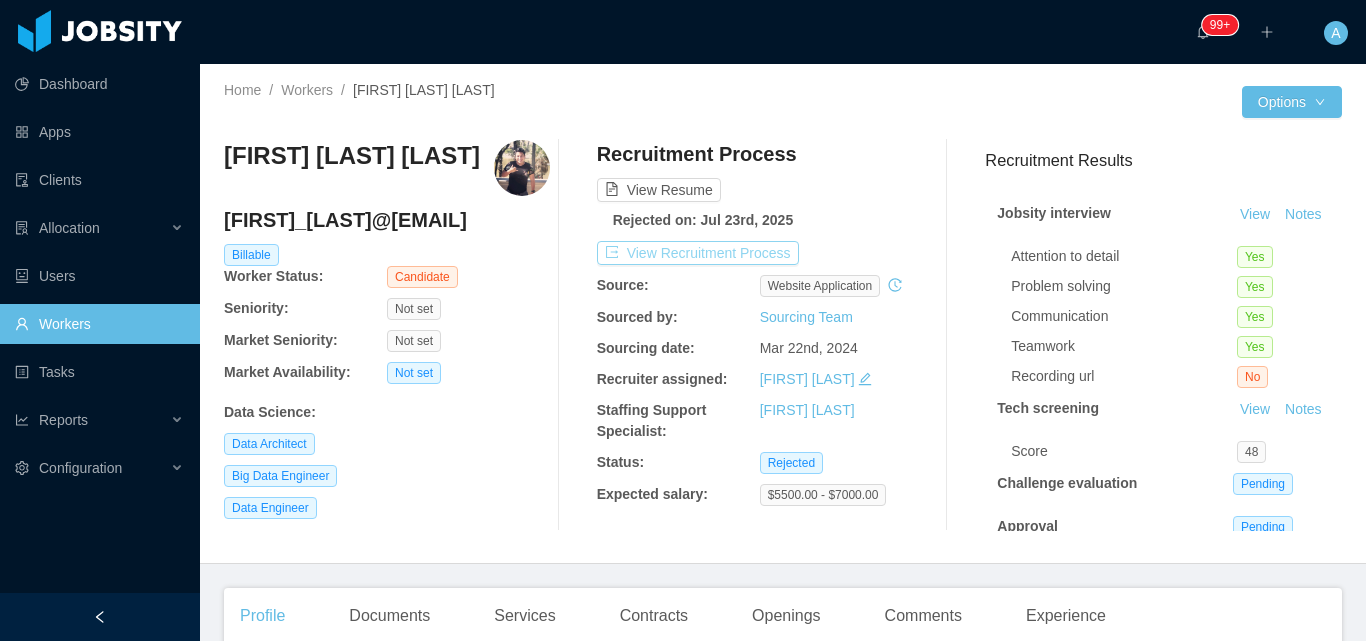 click on "View Recruitment Process" at bounding box center [698, 253] 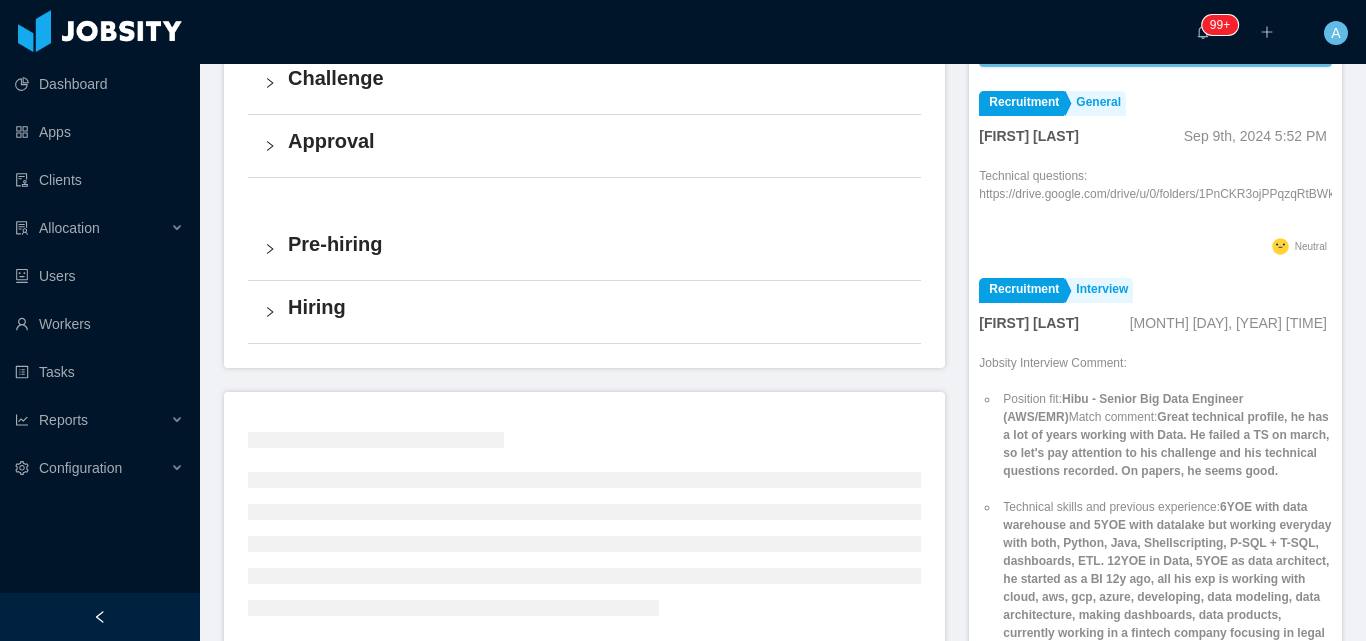 scroll, scrollTop: 619, scrollLeft: 0, axis: vertical 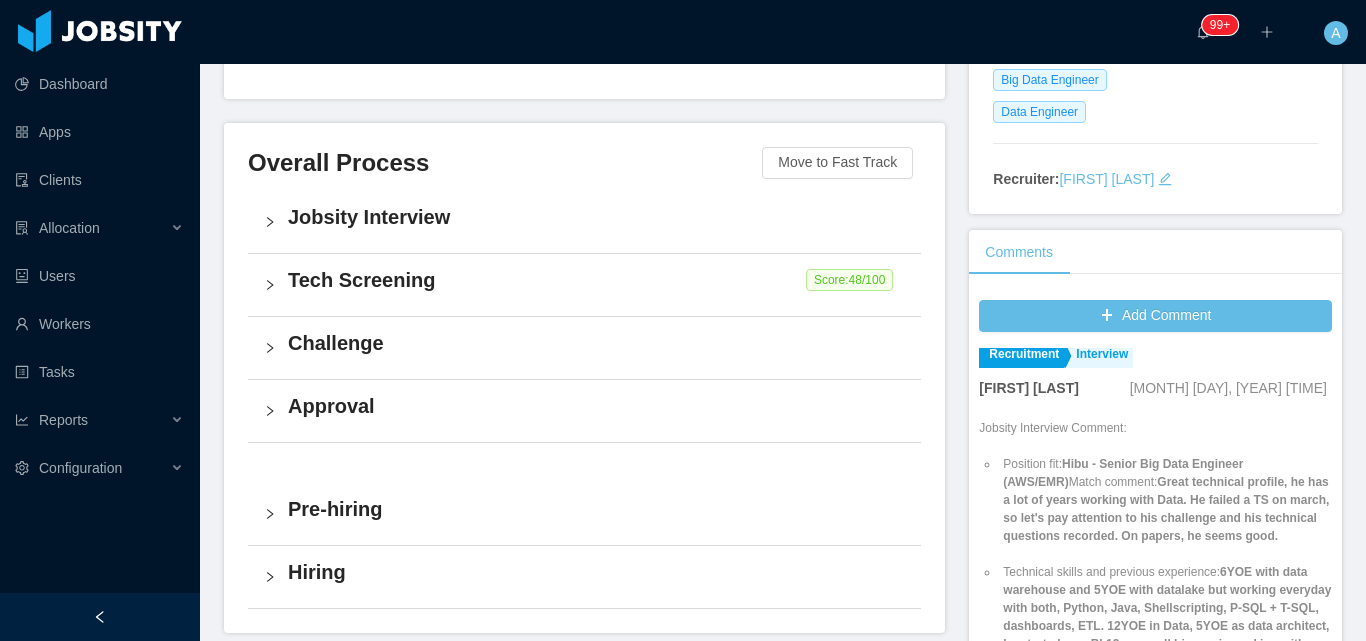 click on "Tech Screening" at bounding box center (596, 280) 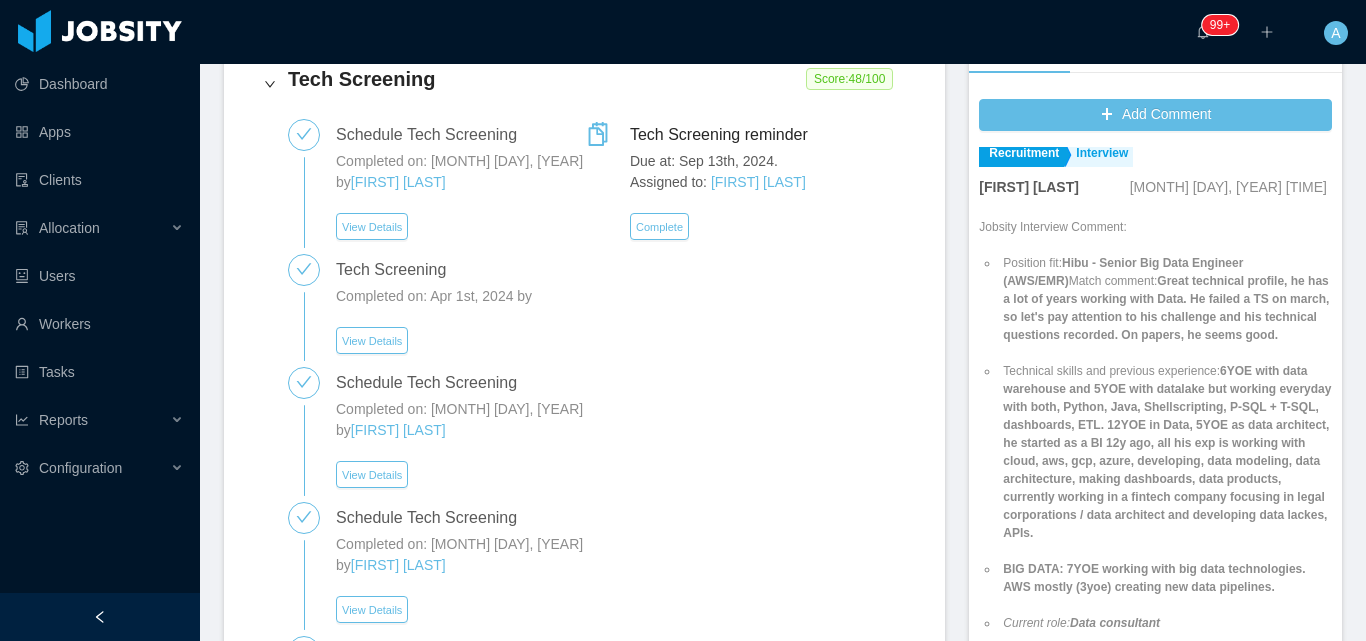 scroll, scrollTop: 600, scrollLeft: 0, axis: vertical 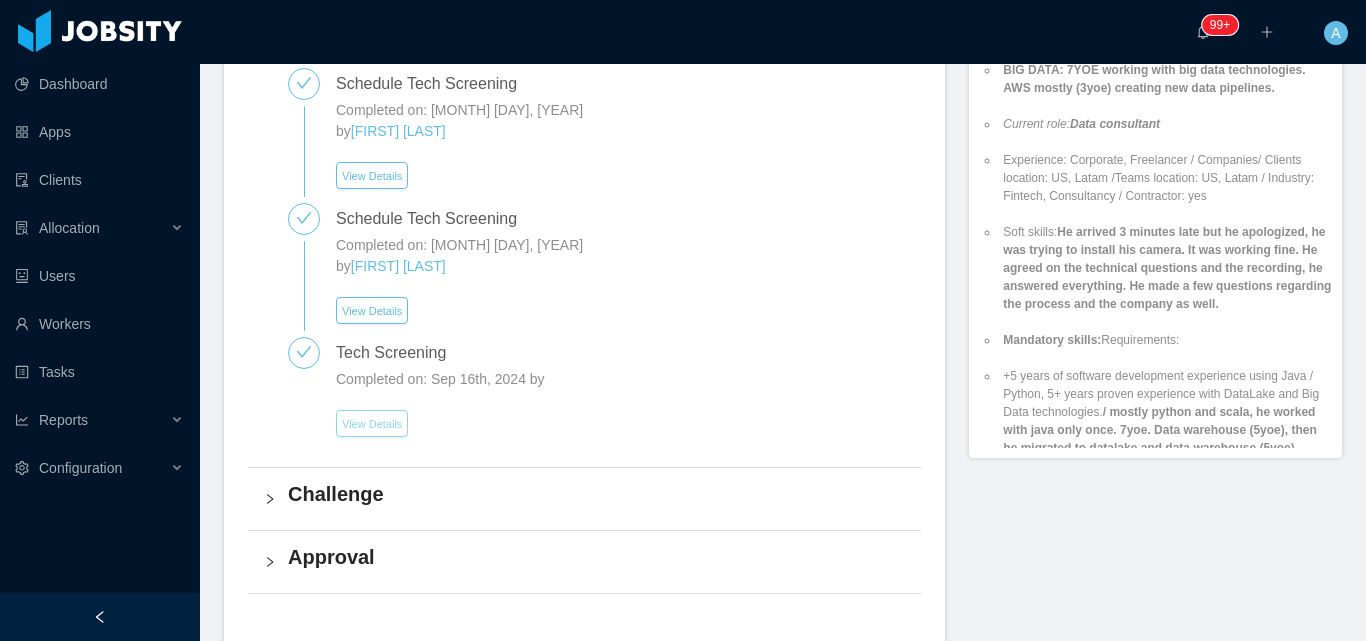 click on "View Details" at bounding box center (372, 423) 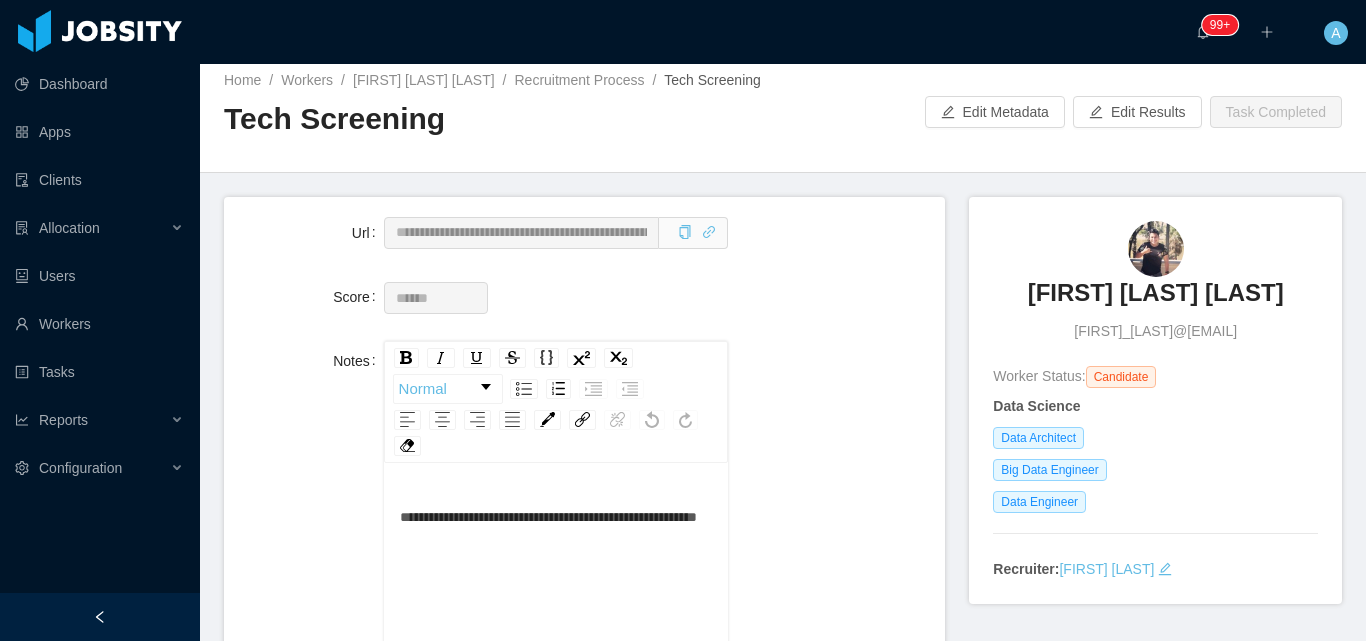 scroll, scrollTop: 0, scrollLeft: 0, axis: both 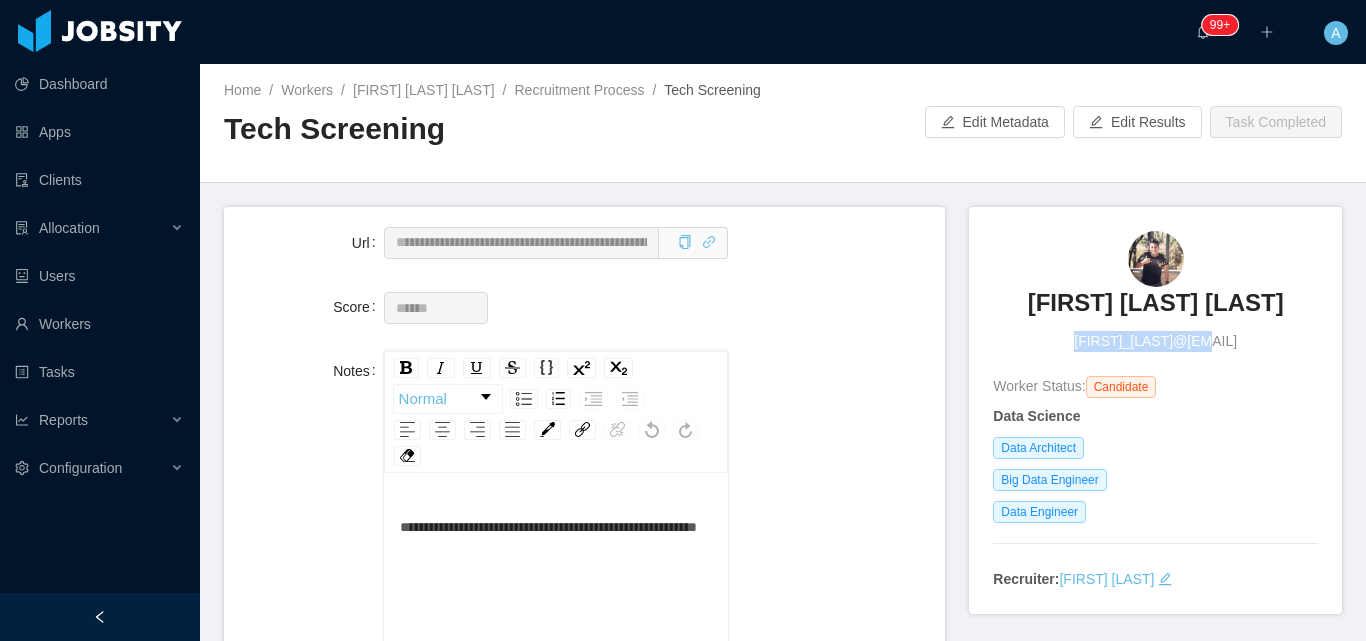 drag, startPoint x: 1071, startPoint y: 339, endPoint x: 1199, endPoint y: 349, distance: 128.39003 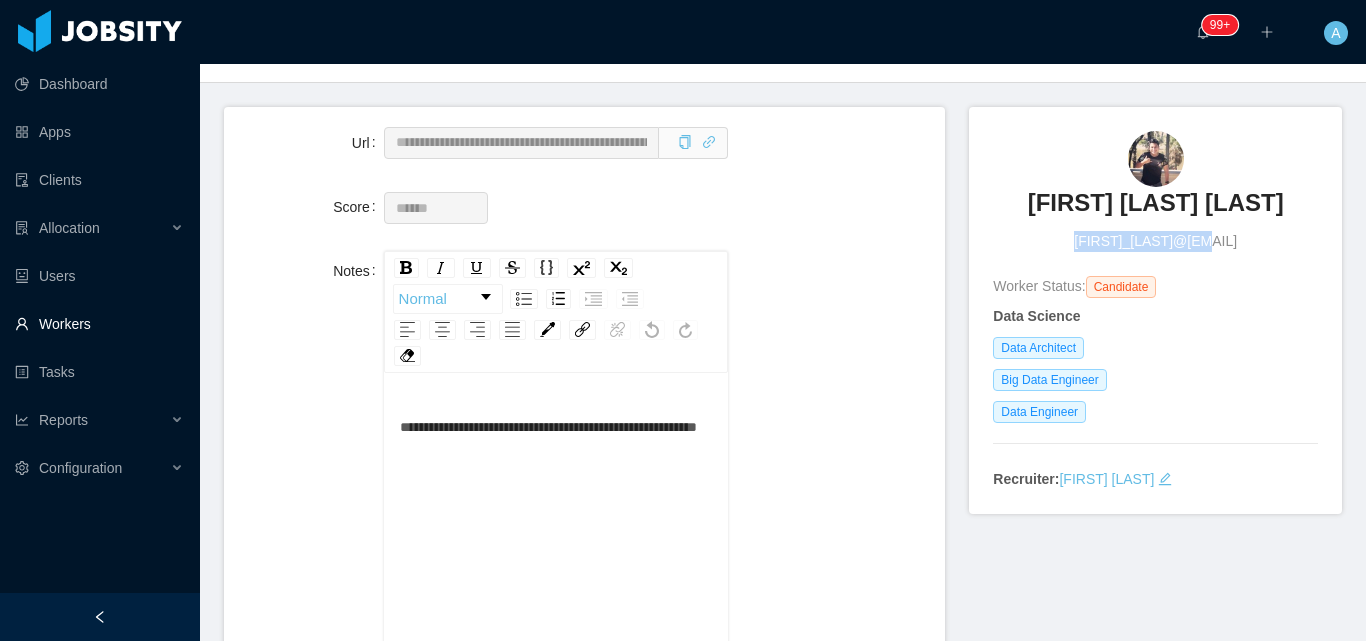 click on "Workers" at bounding box center (99, 324) 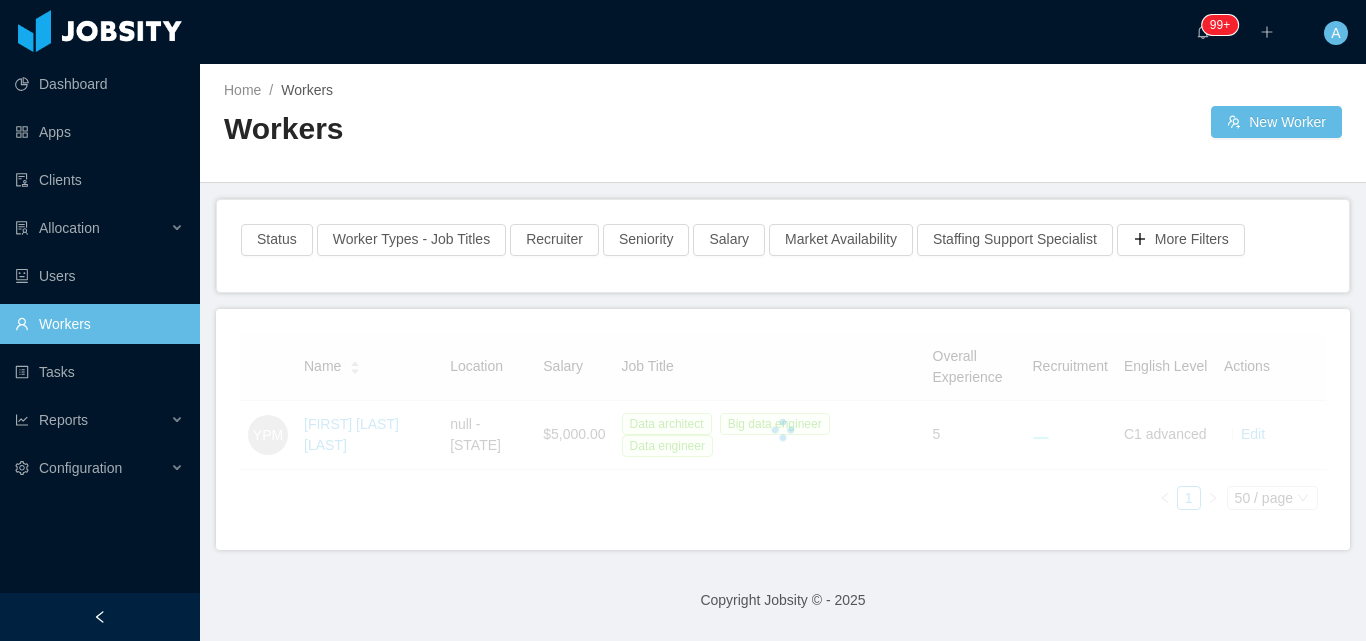 scroll, scrollTop: 0, scrollLeft: 0, axis: both 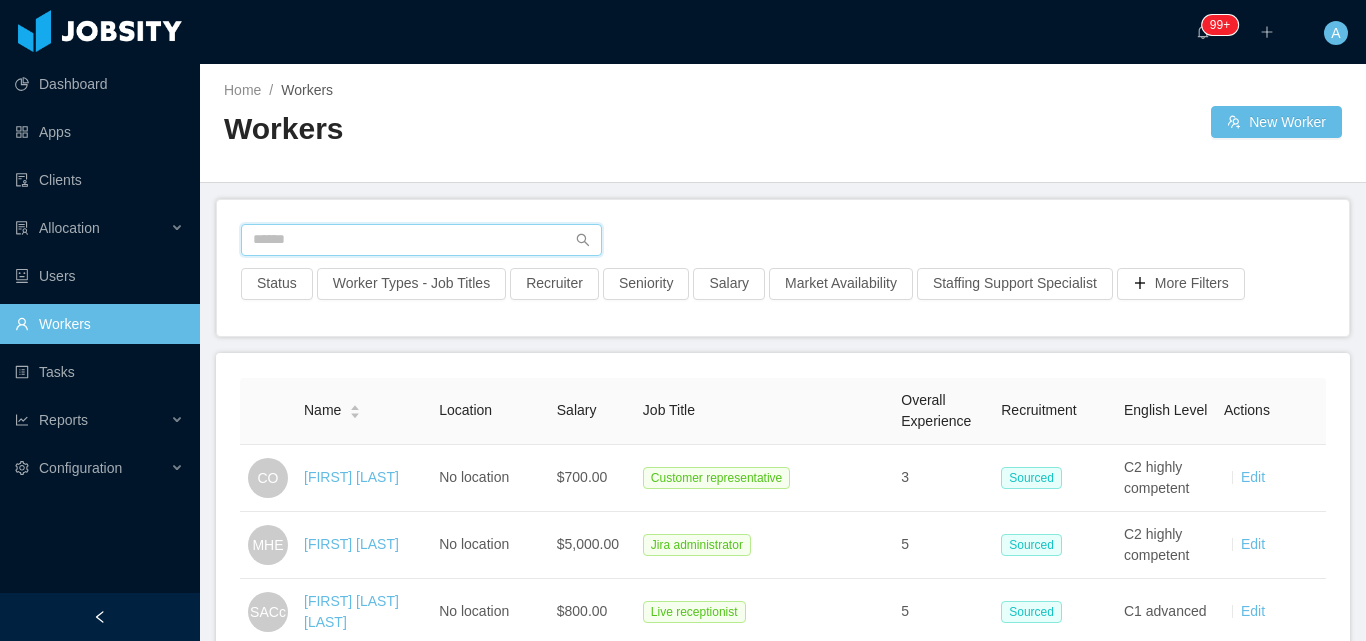 click at bounding box center [421, 240] 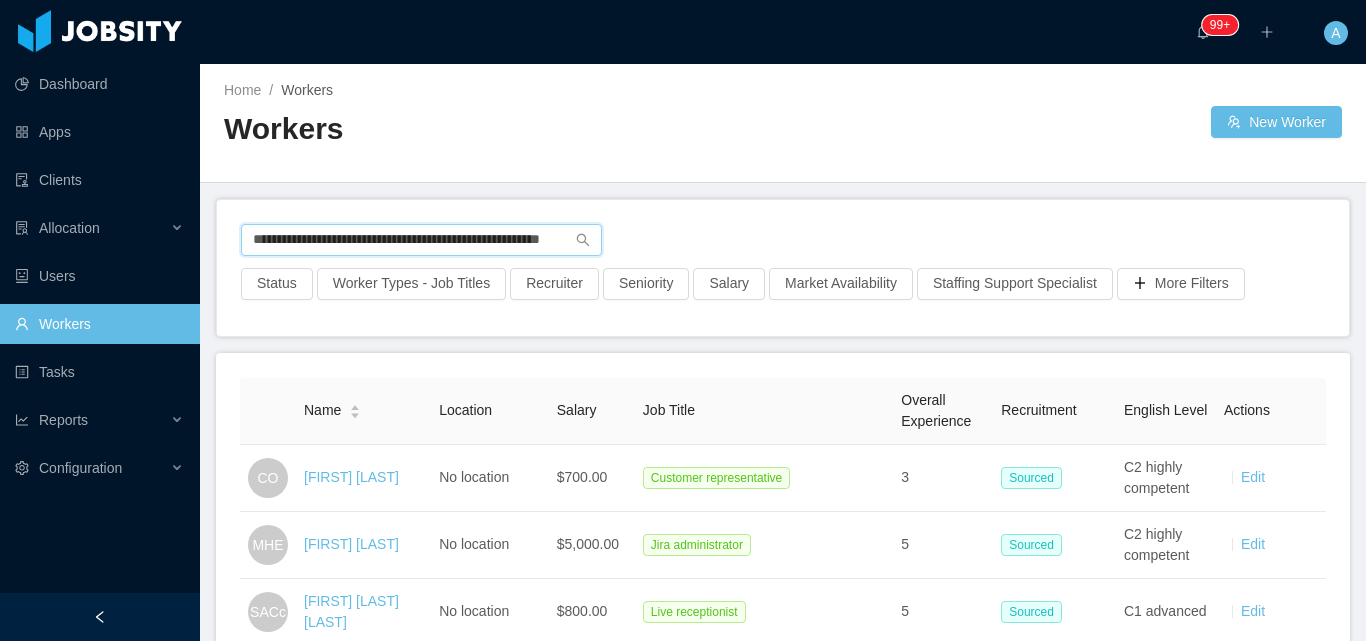 scroll, scrollTop: 0, scrollLeft: 61, axis: horizontal 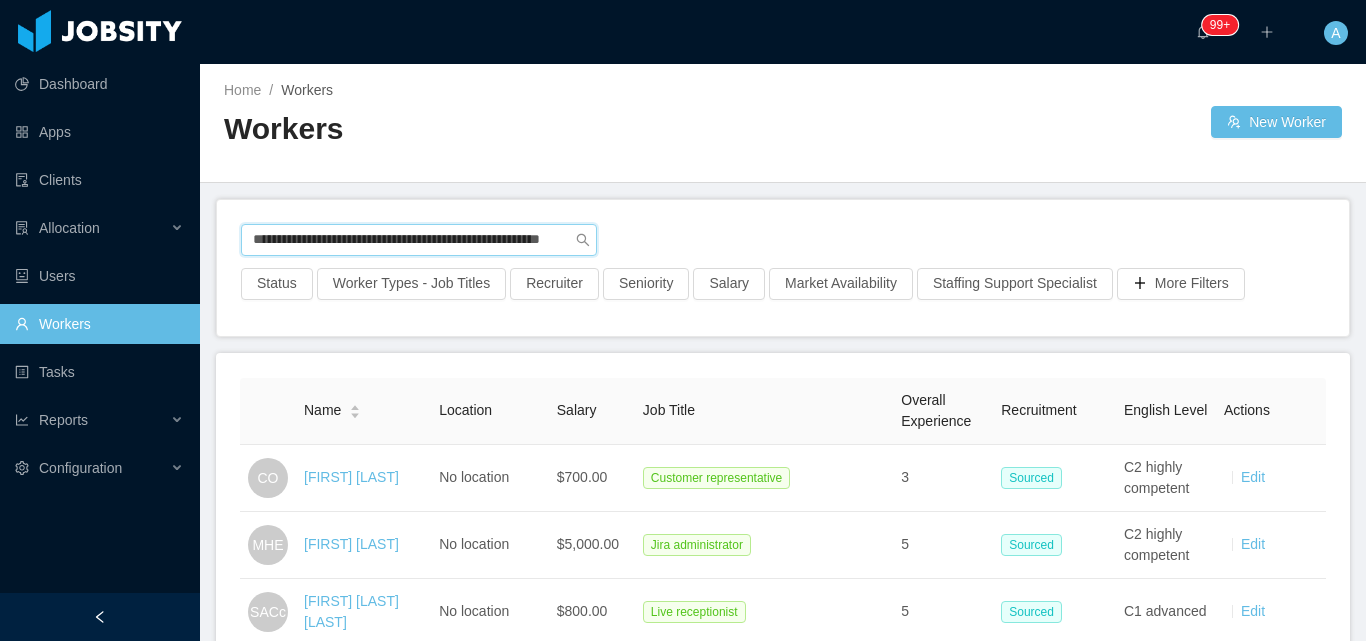 click on "**********" at bounding box center (419, 240) 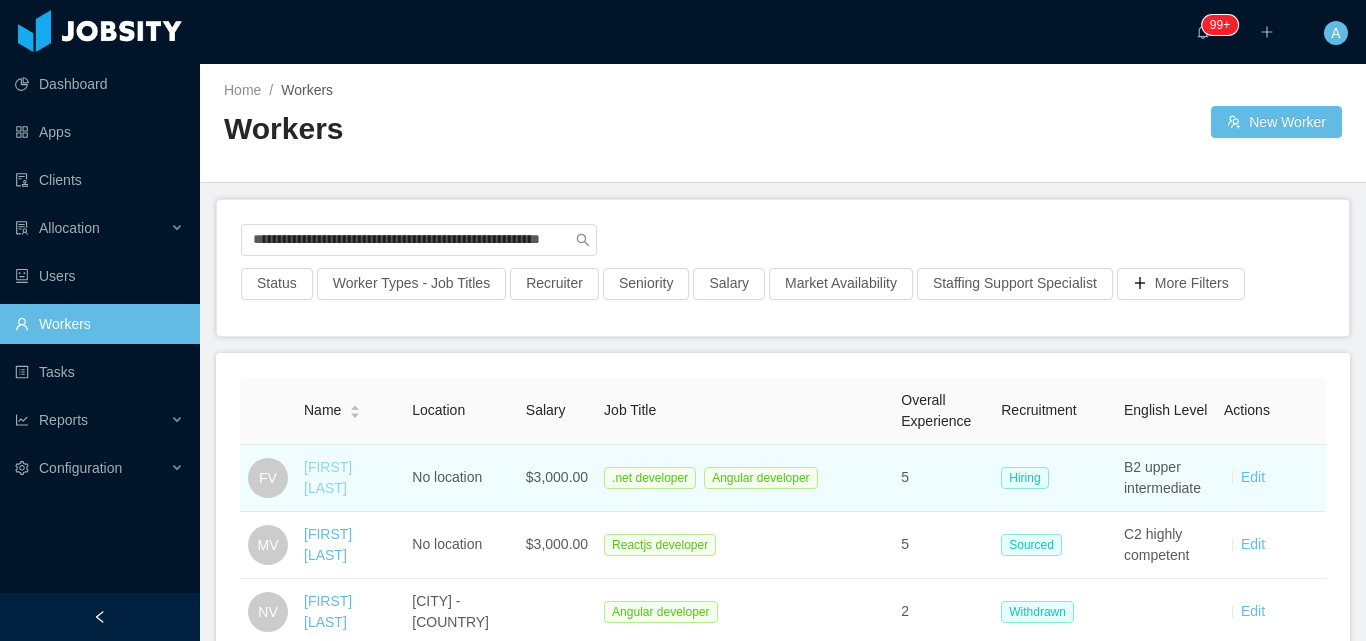 click on "Fernando Valenzuela" at bounding box center (328, 477) 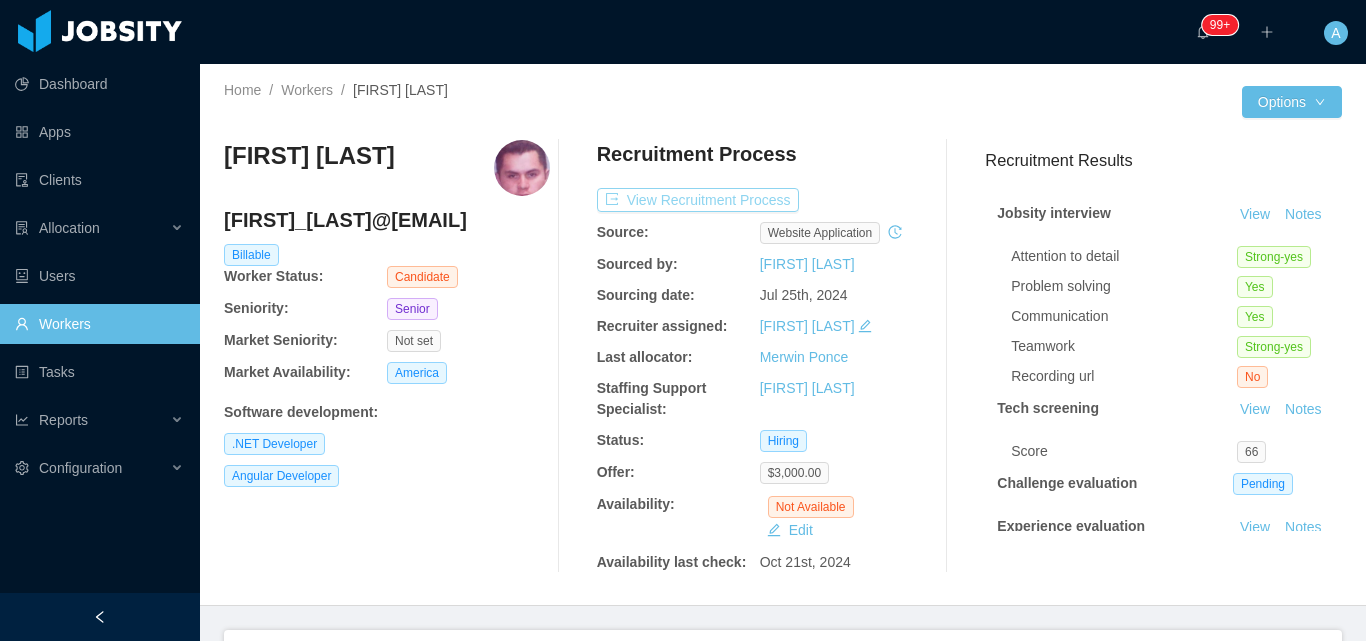 click on "View Recruitment Process" at bounding box center [698, 200] 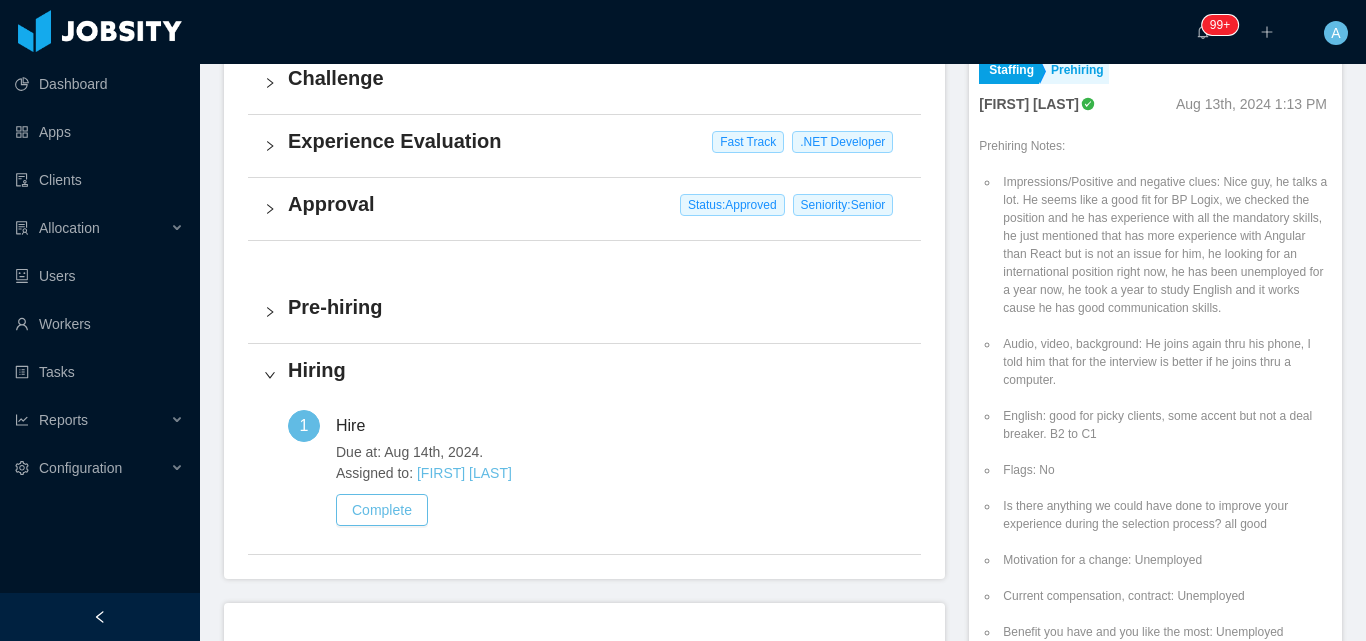 scroll, scrollTop: 619, scrollLeft: 0, axis: vertical 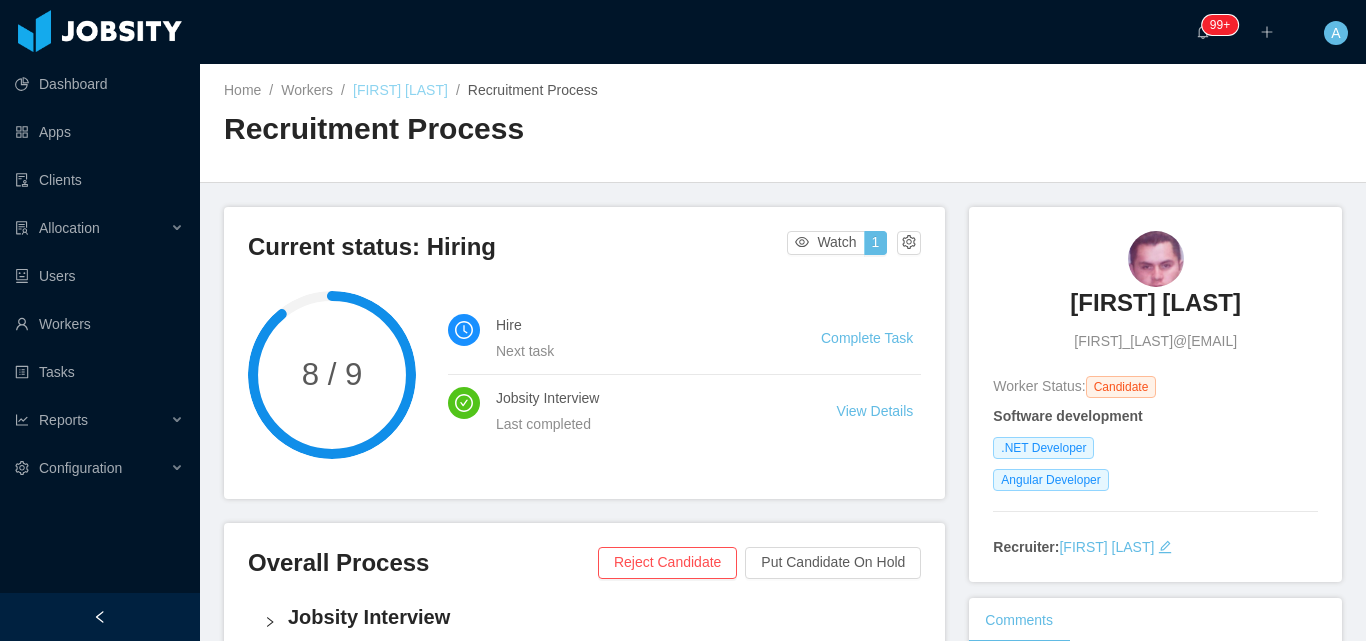 click on "Fernando Valenzuela" at bounding box center [400, 90] 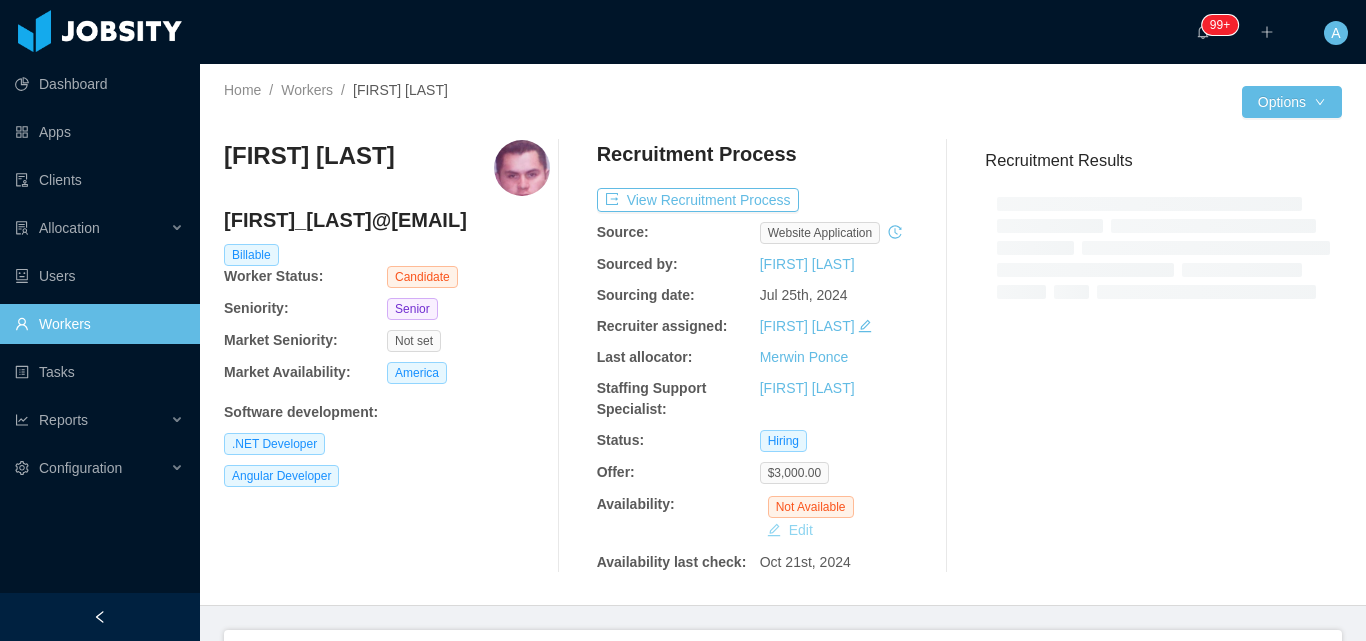 click on "Edit" at bounding box center [790, 530] 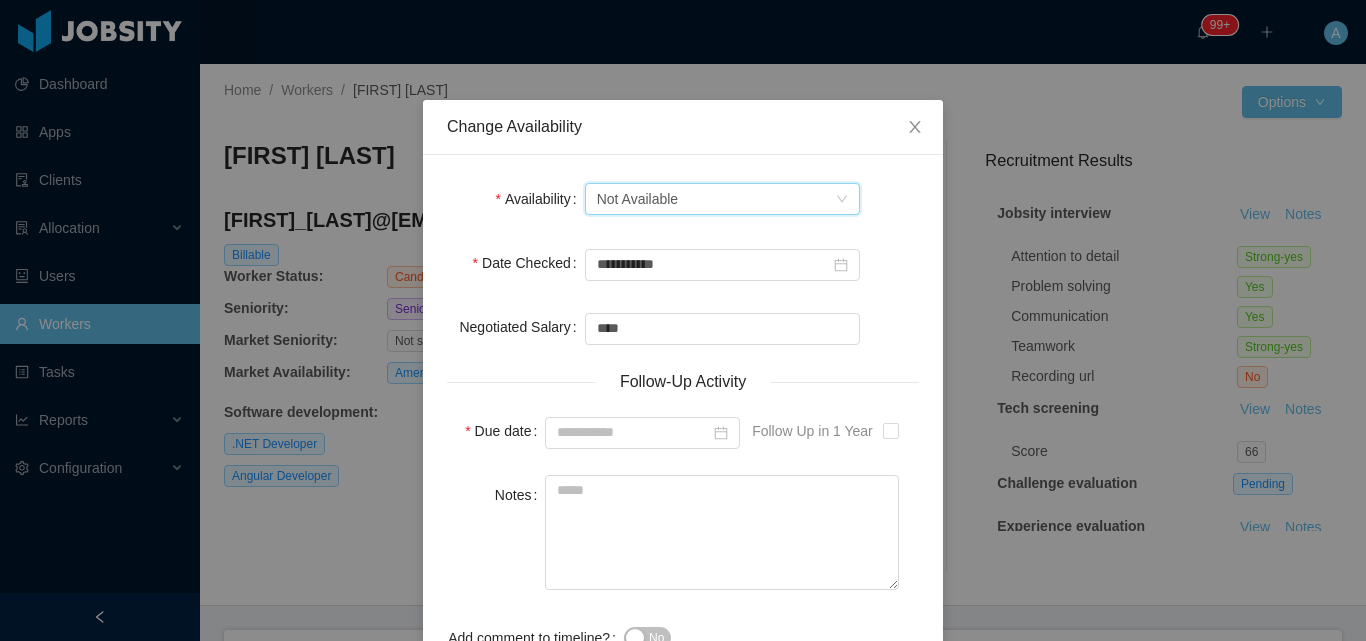click on "Select one Not Available" at bounding box center (716, 199) 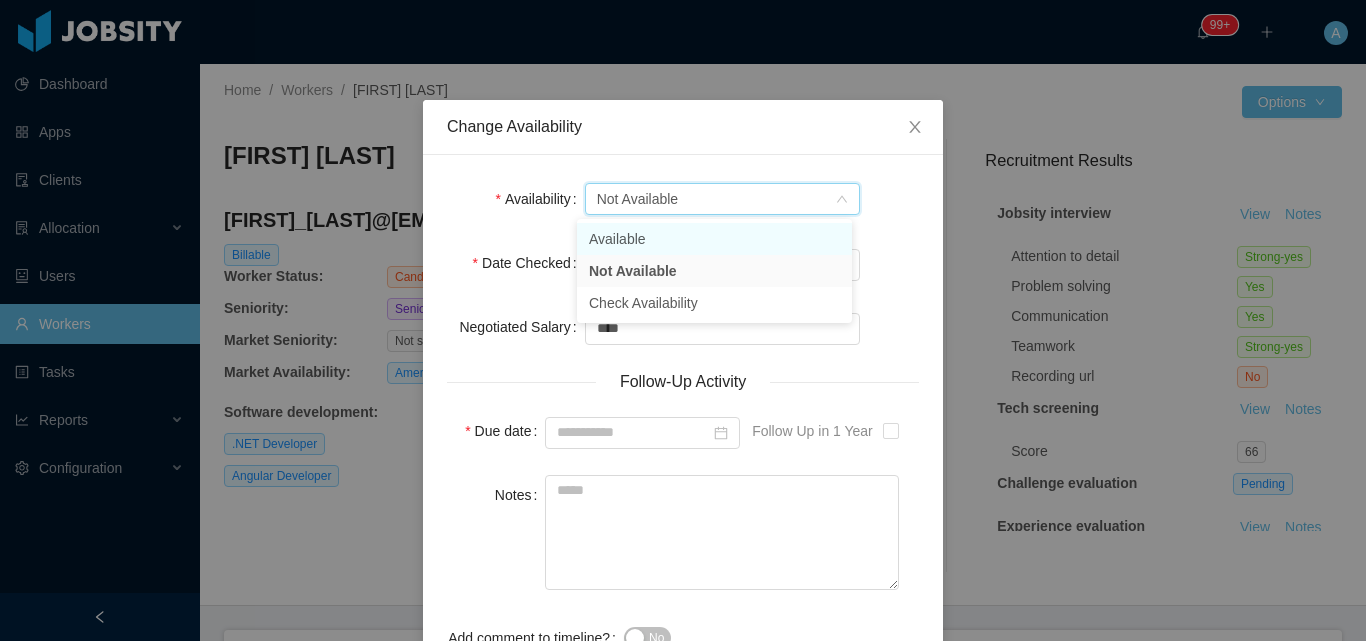 click on "Available" at bounding box center (714, 239) 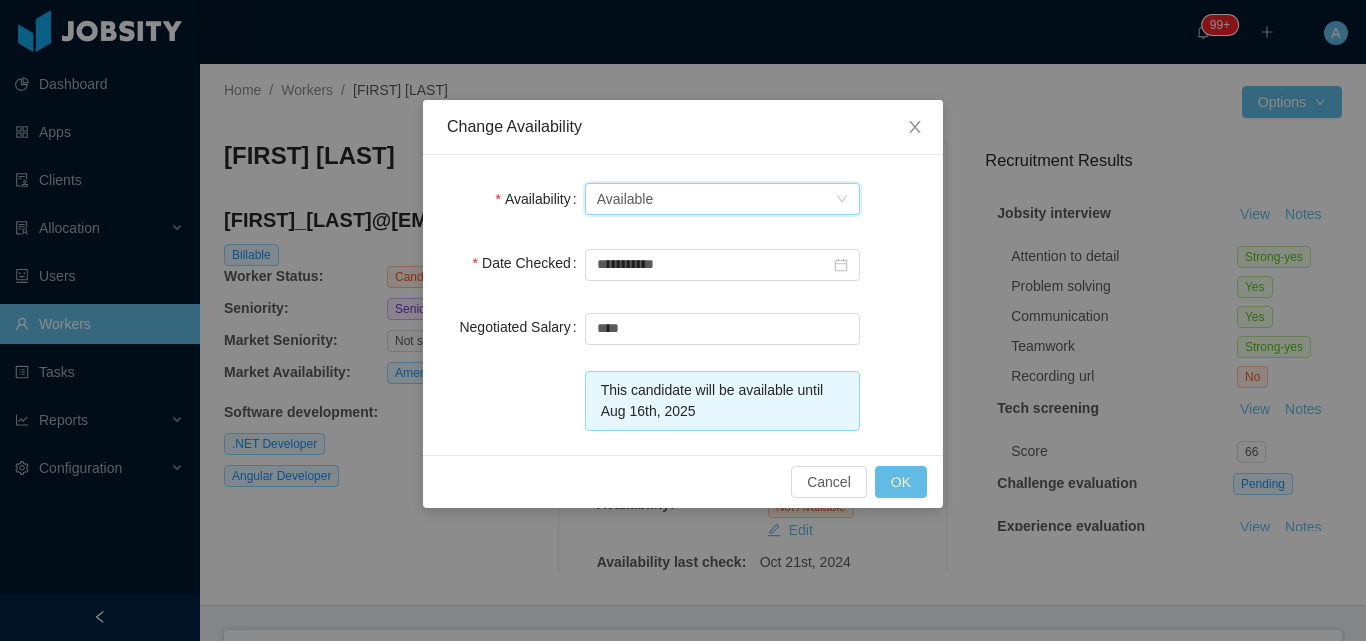 drag, startPoint x: 896, startPoint y: 272, endPoint x: 886, endPoint y: 243, distance: 30.675724 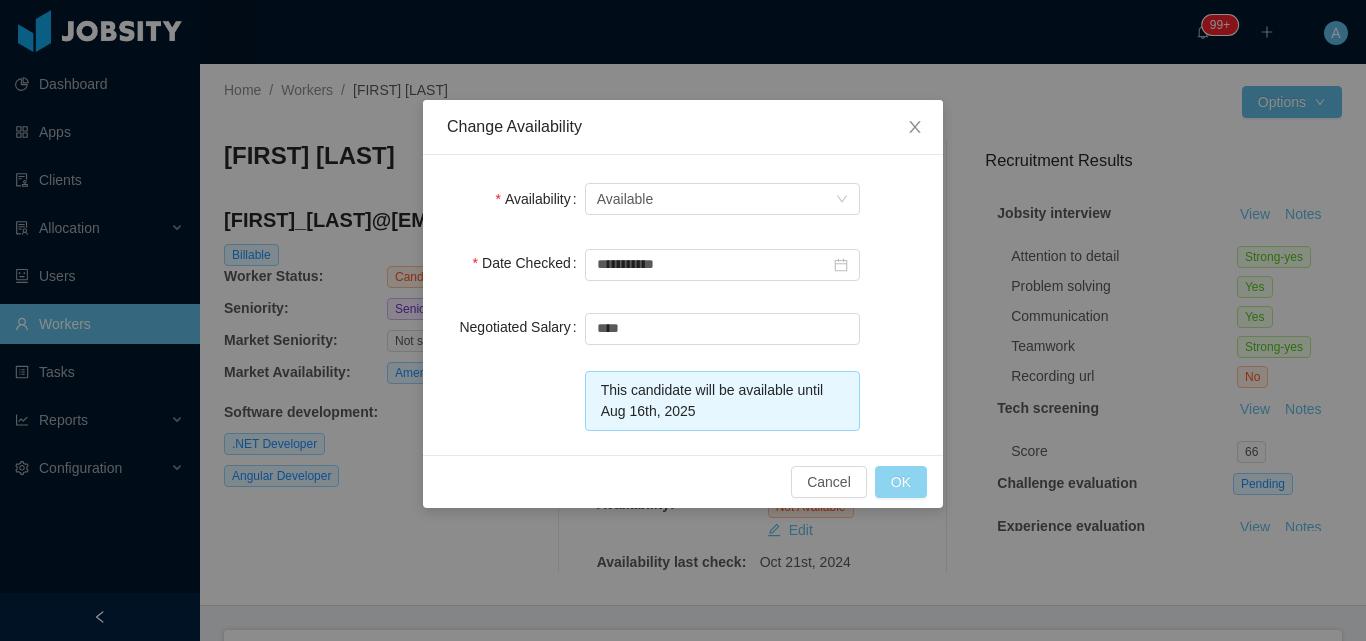 click on "OK" at bounding box center (901, 482) 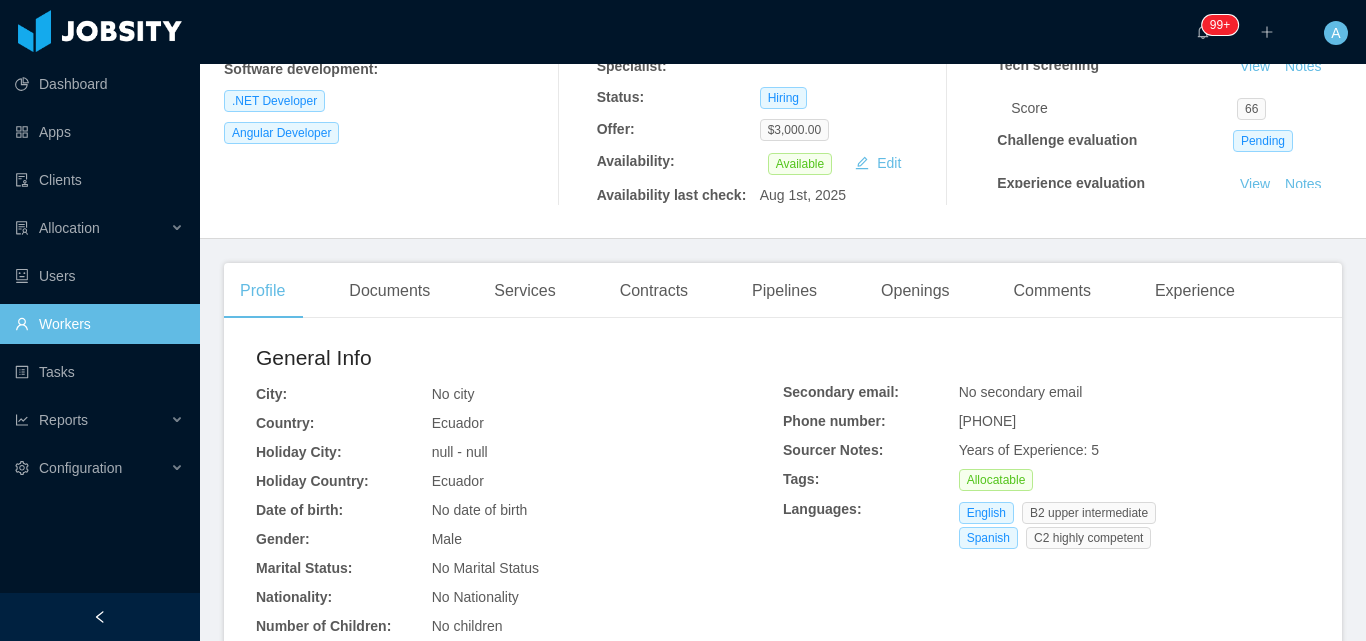scroll, scrollTop: 46, scrollLeft: 0, axis: vertical 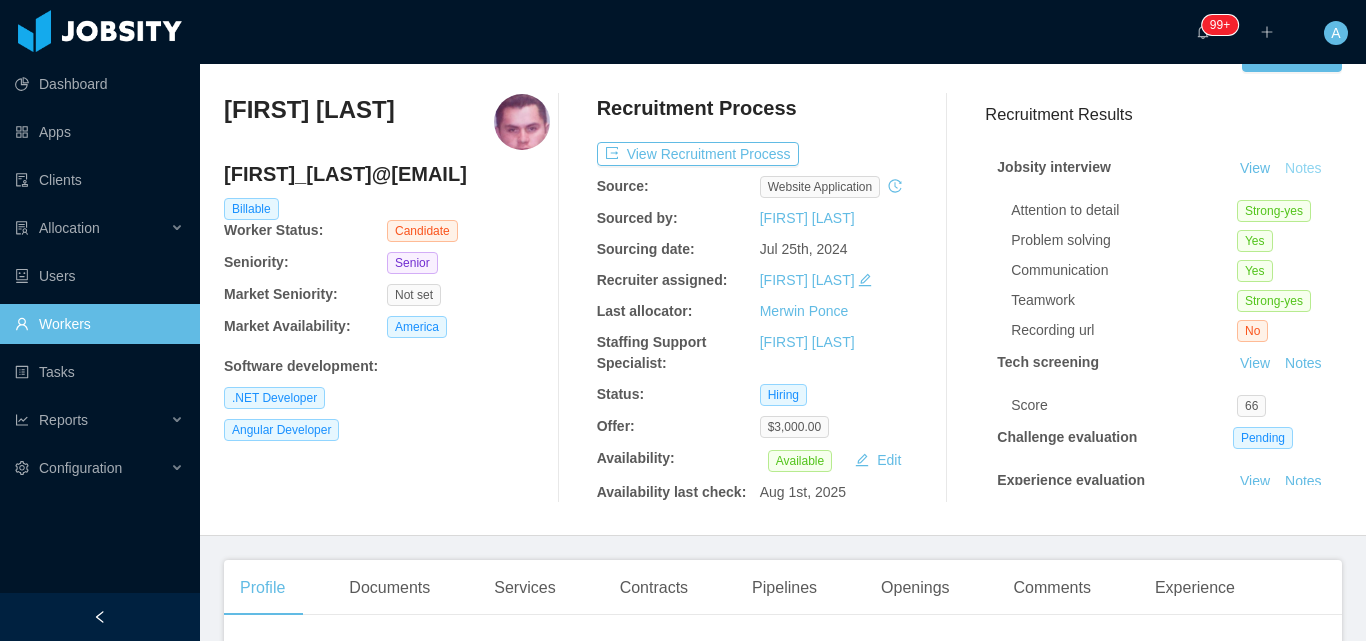 click on "Notes" at bounding box center [1303, 169] 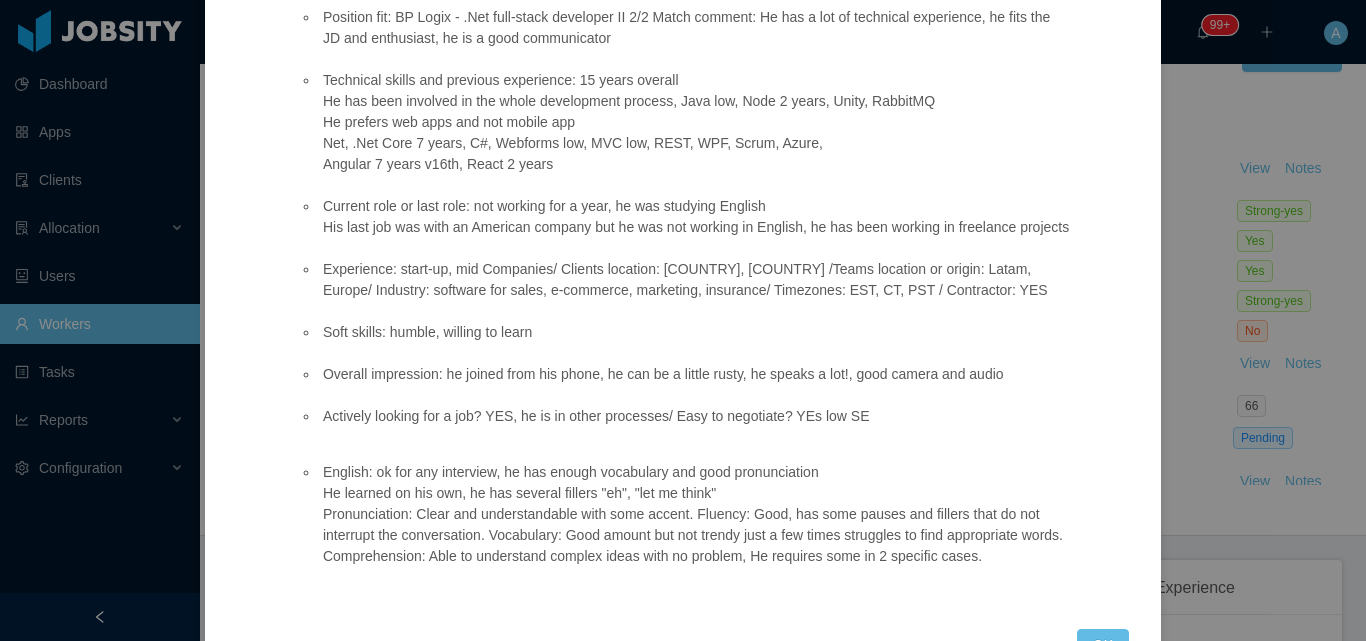 scroll, scrollTop: 289, scrollLeft: 0, axis: vertical 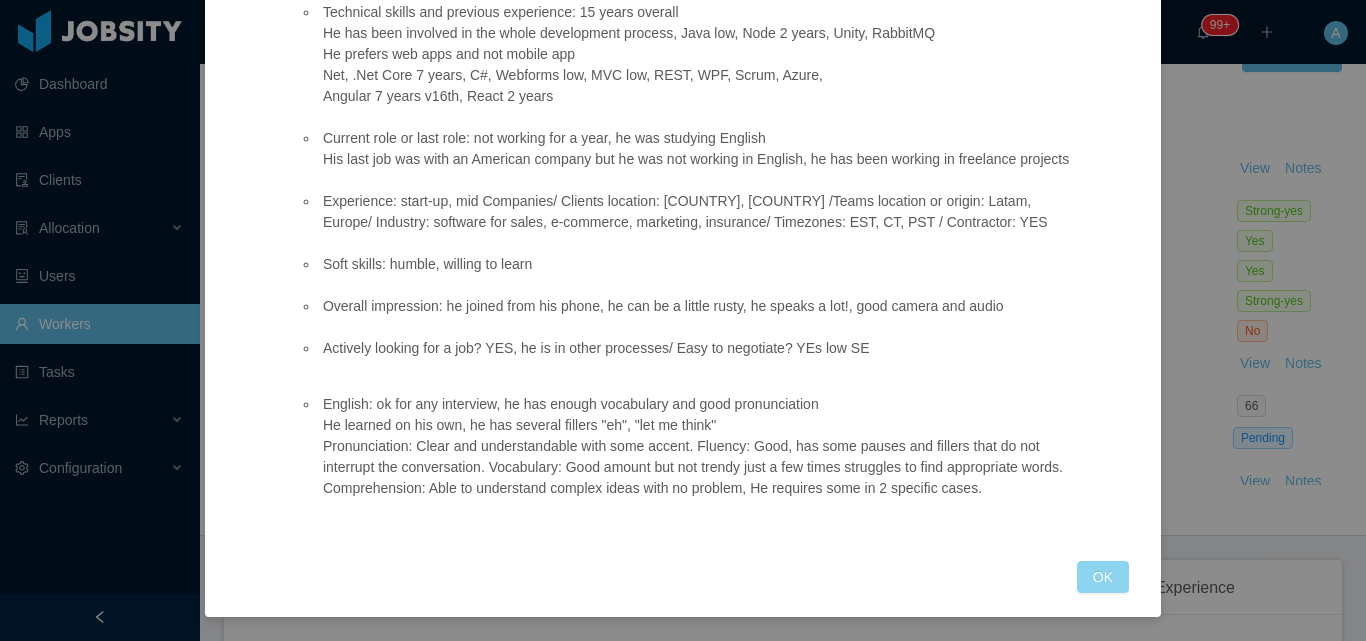 click on "OK" at bounding box center (1103, 577) 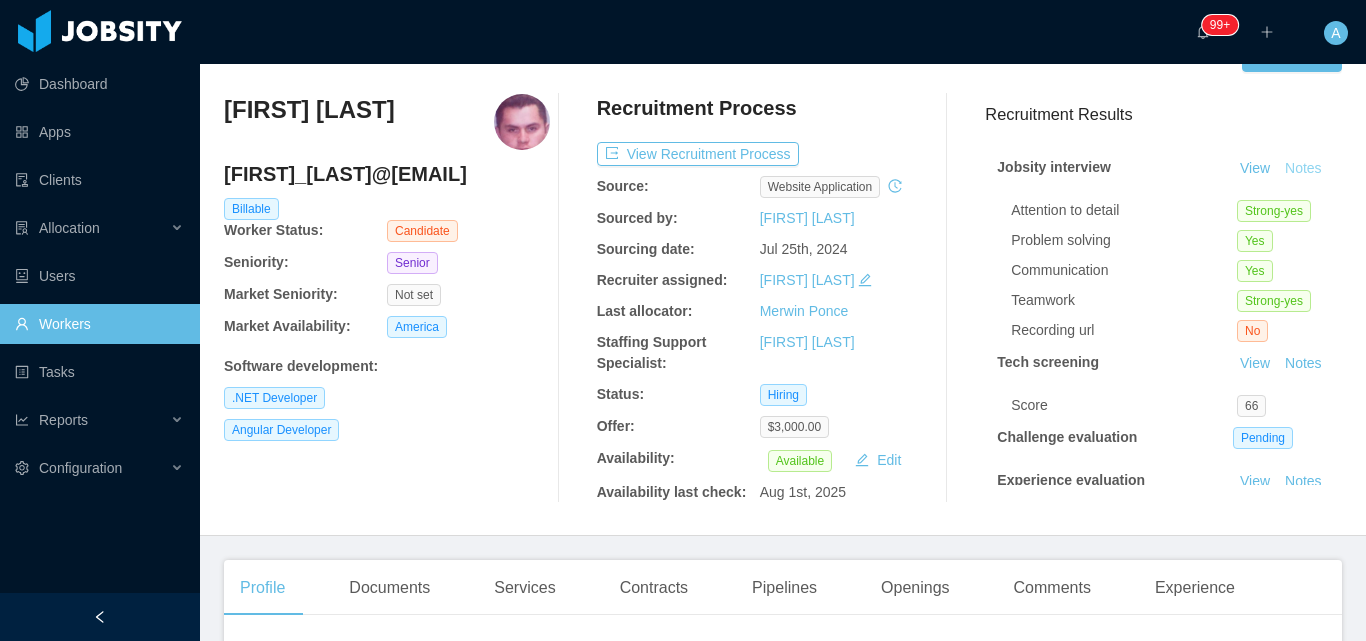 scroll, scrollTop: 189, scrollLeft: 0, axis: vertical 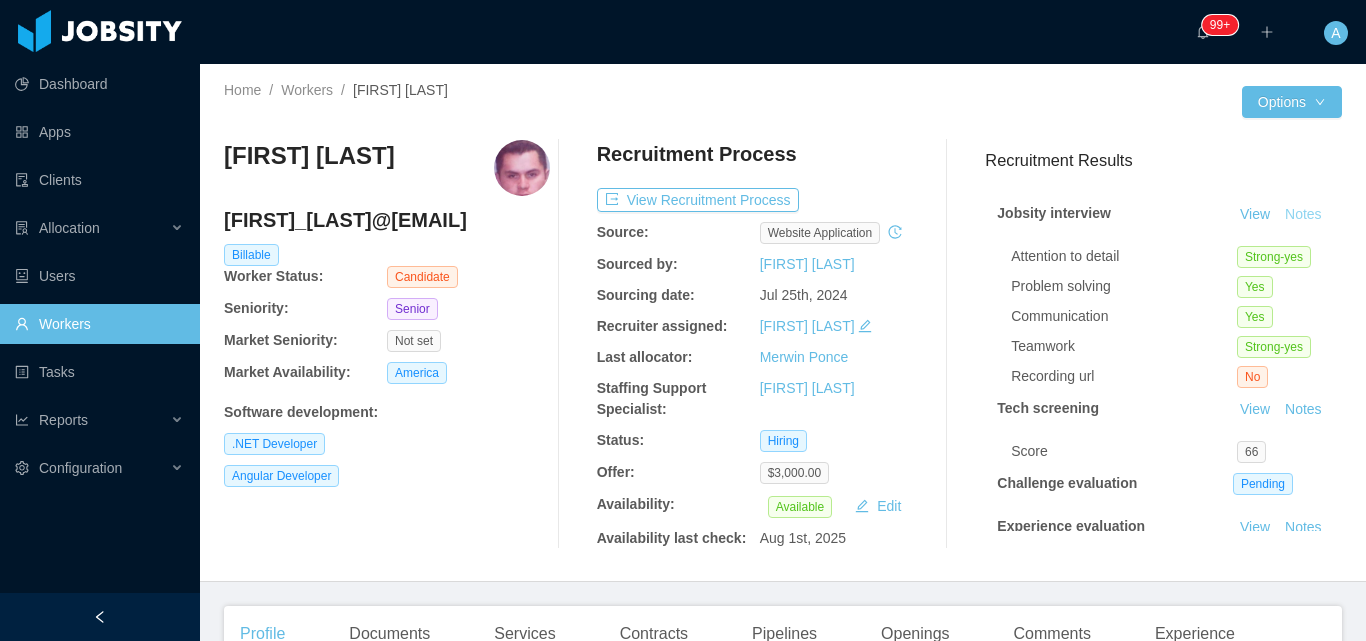 click on "Notes" at bounding box center (1303, 215) 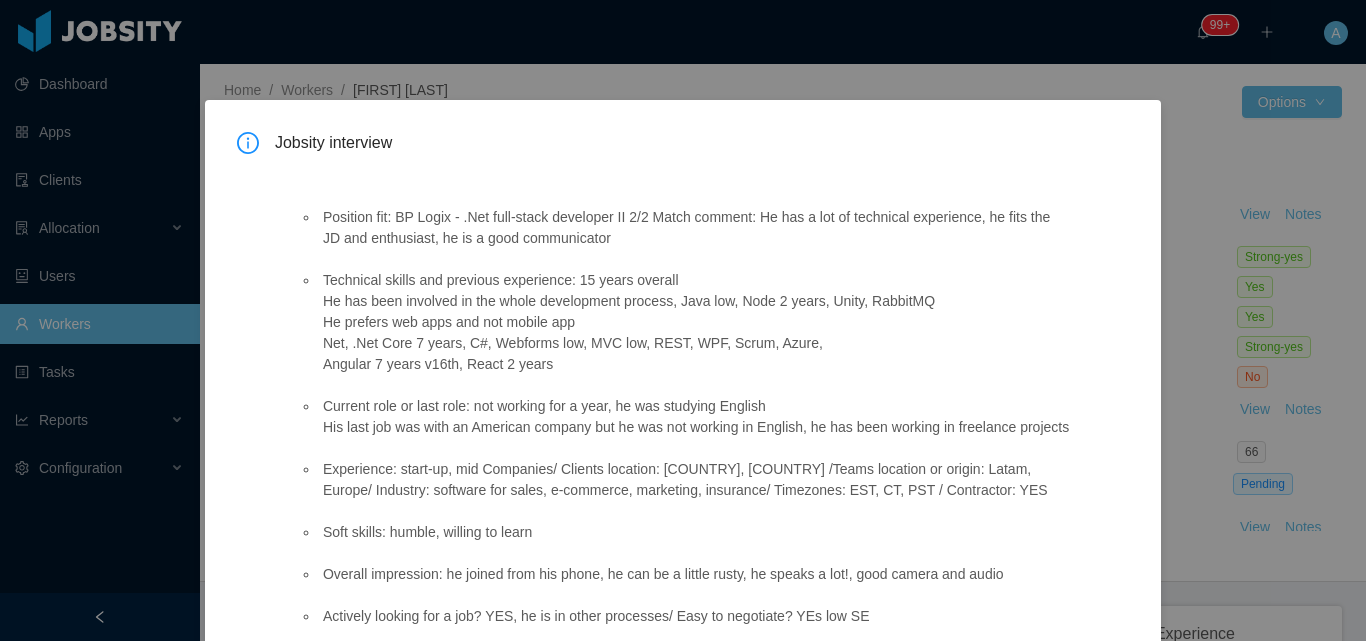 scroll, scrollTop: 289, scrollLeft: 0, axis: vertical 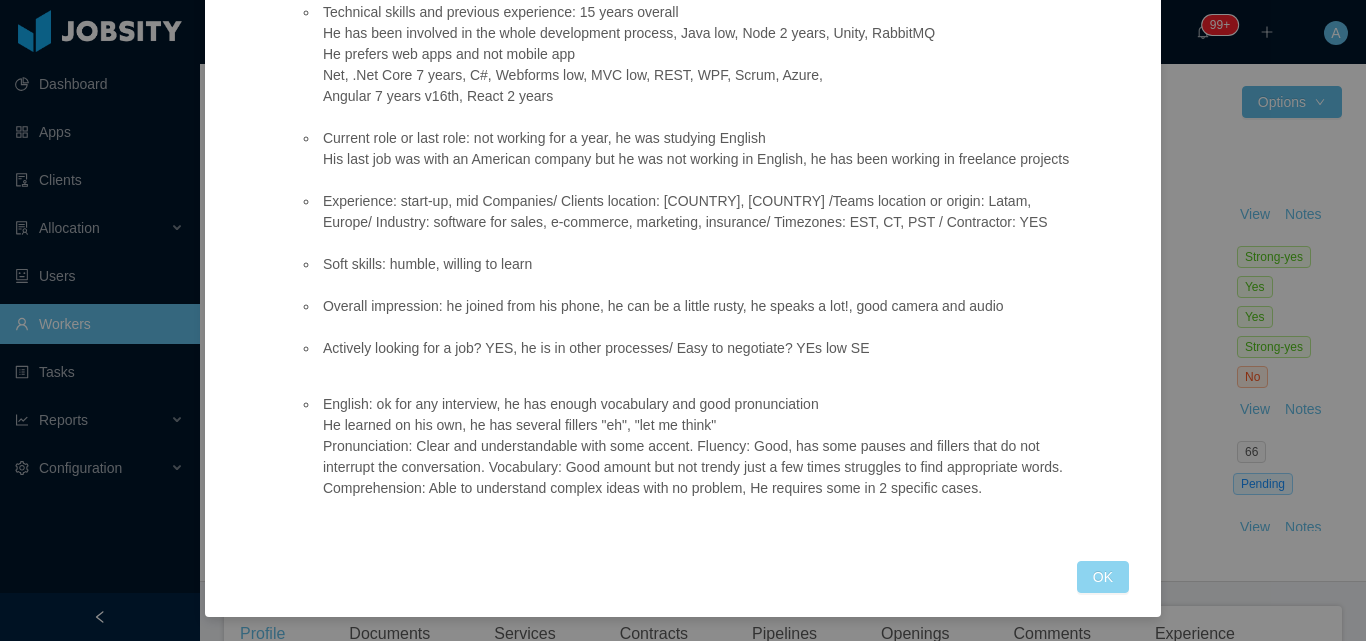 drag, startPoint x: 1094, startPoint y: 578, endPoint x: 665, endPoint y: 399, distance: 464.84622 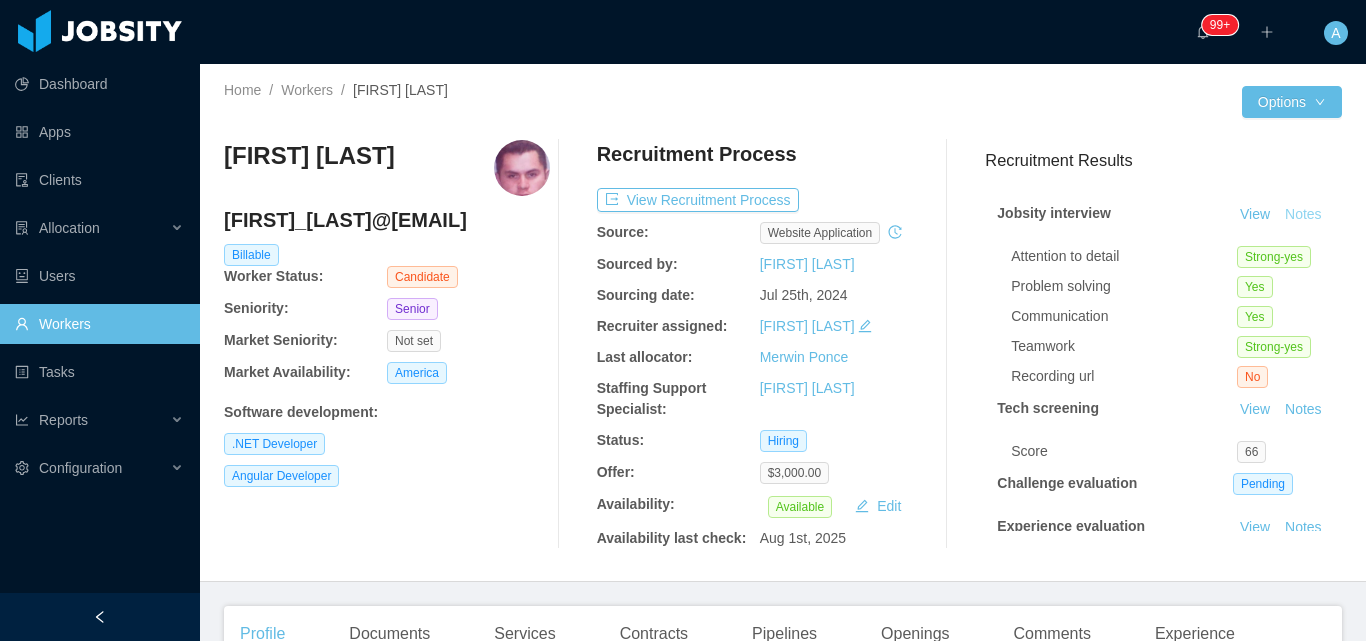 scroll, scrollTop: 189, scrollLeft: 0, axis: vertical 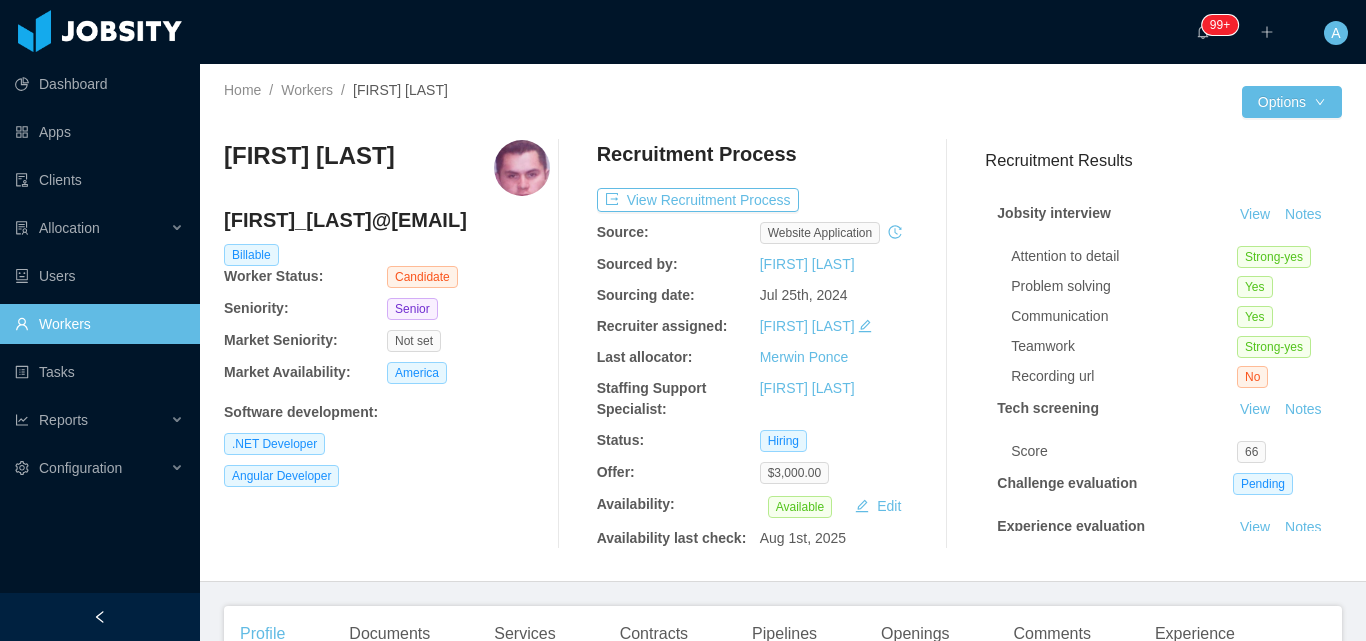 drag, startPoint x: 353, startPoint y: 91, endPoint x: 457, endPoint y: 89, distance: 104.019226 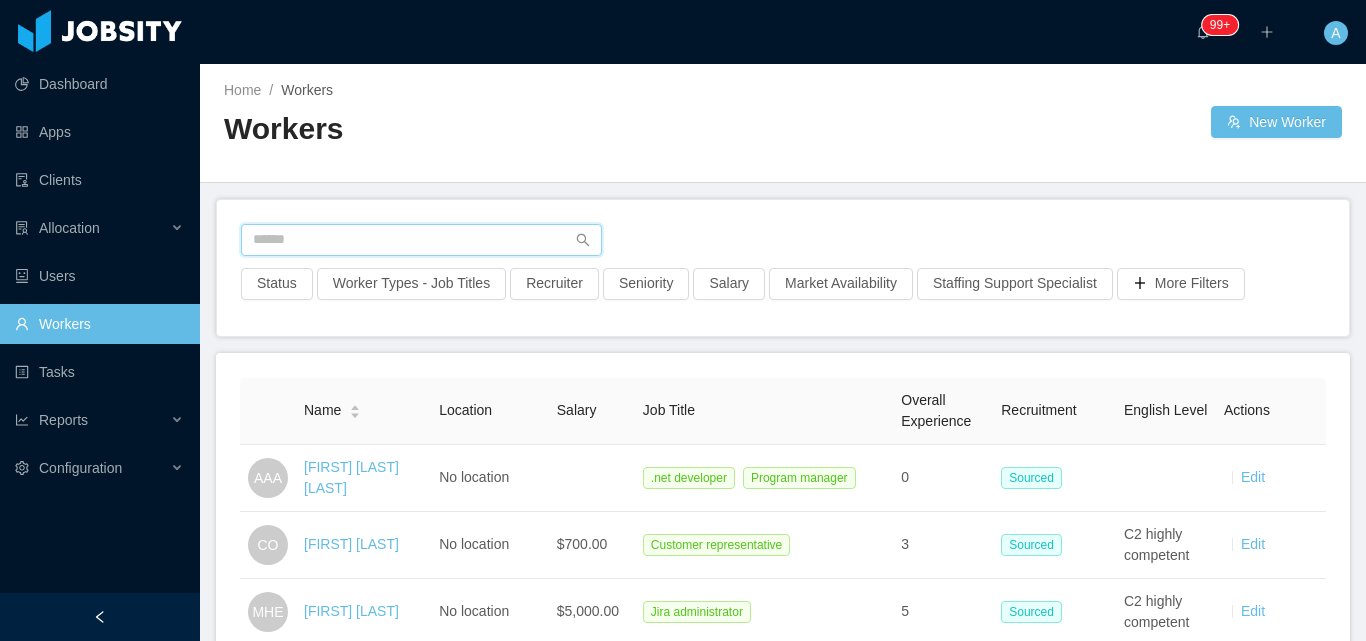click at bounding box center (421, 240) 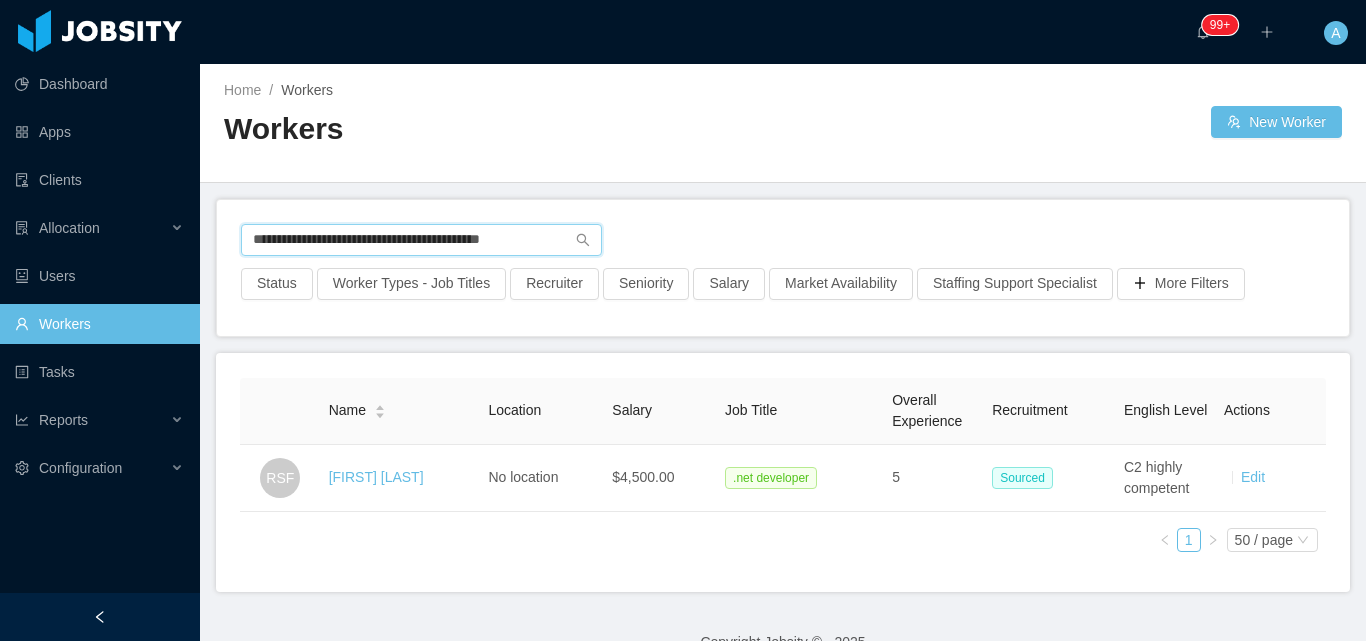 scroll, scrollTop: 51, scrollLeft: 0, axis: vertical 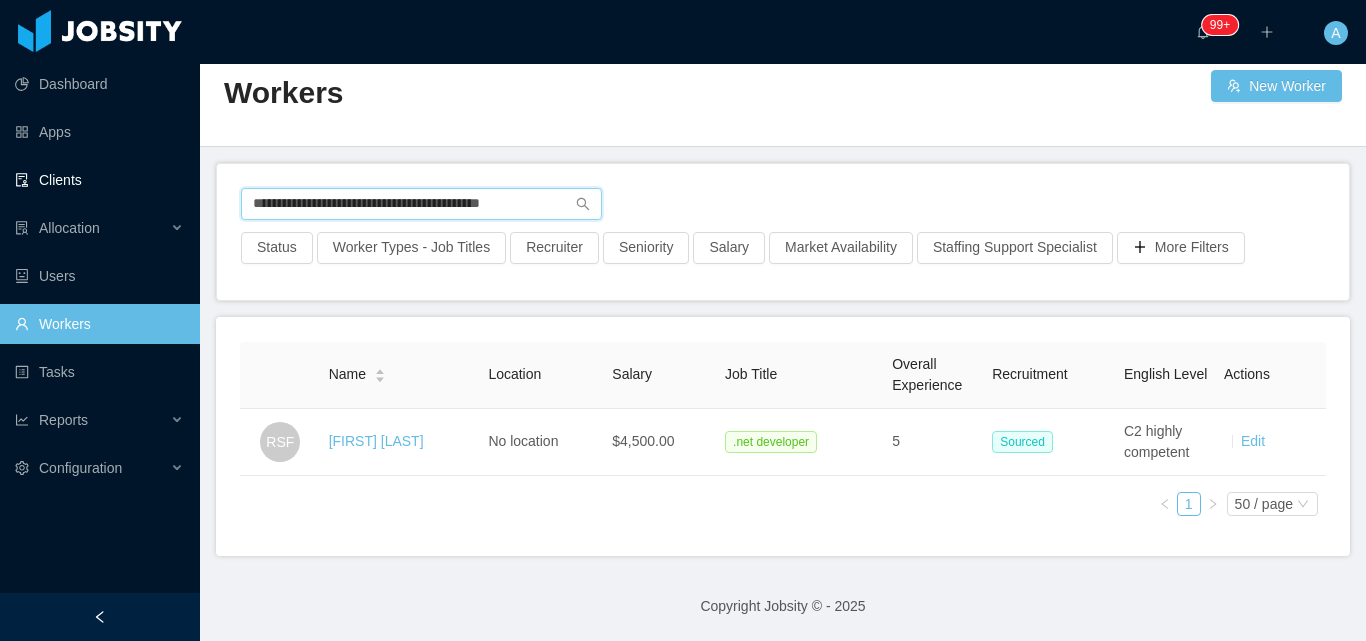drag, startPoint x: 531, startPoint y: 189, endPoint x: 0, endPoint y: 173, distance: 531.241 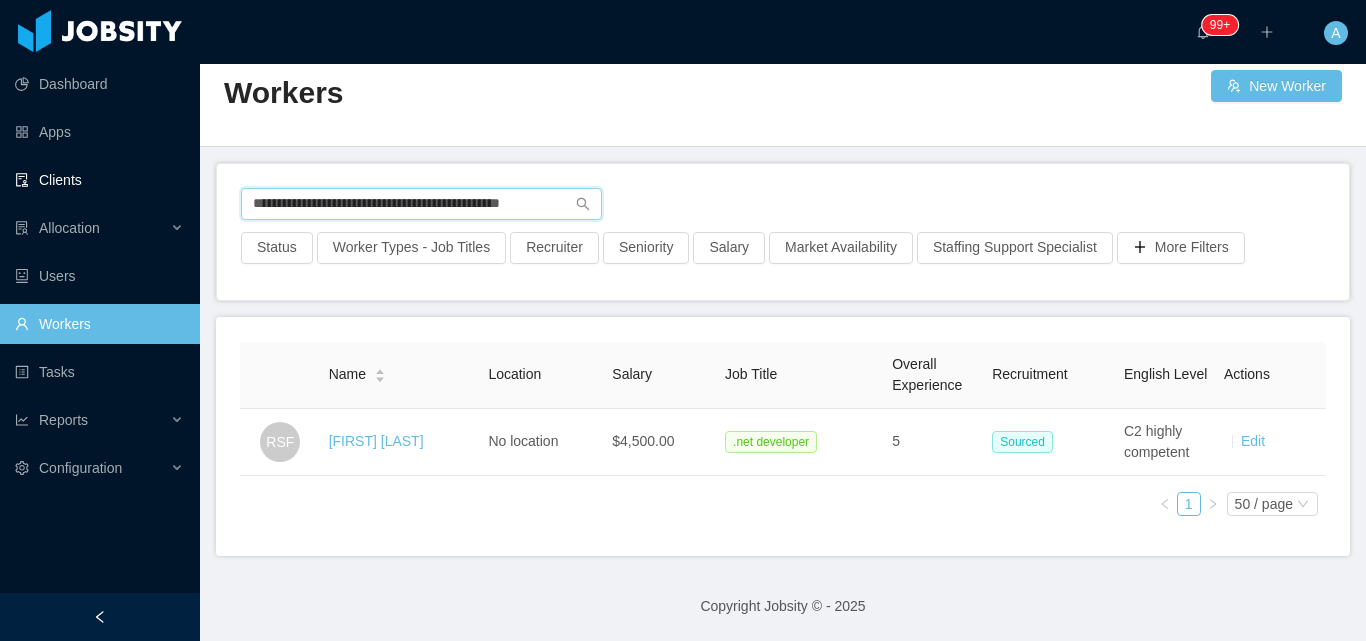 scroll, scrollTop: 0, scrollLeft: 1, axis: horizontal 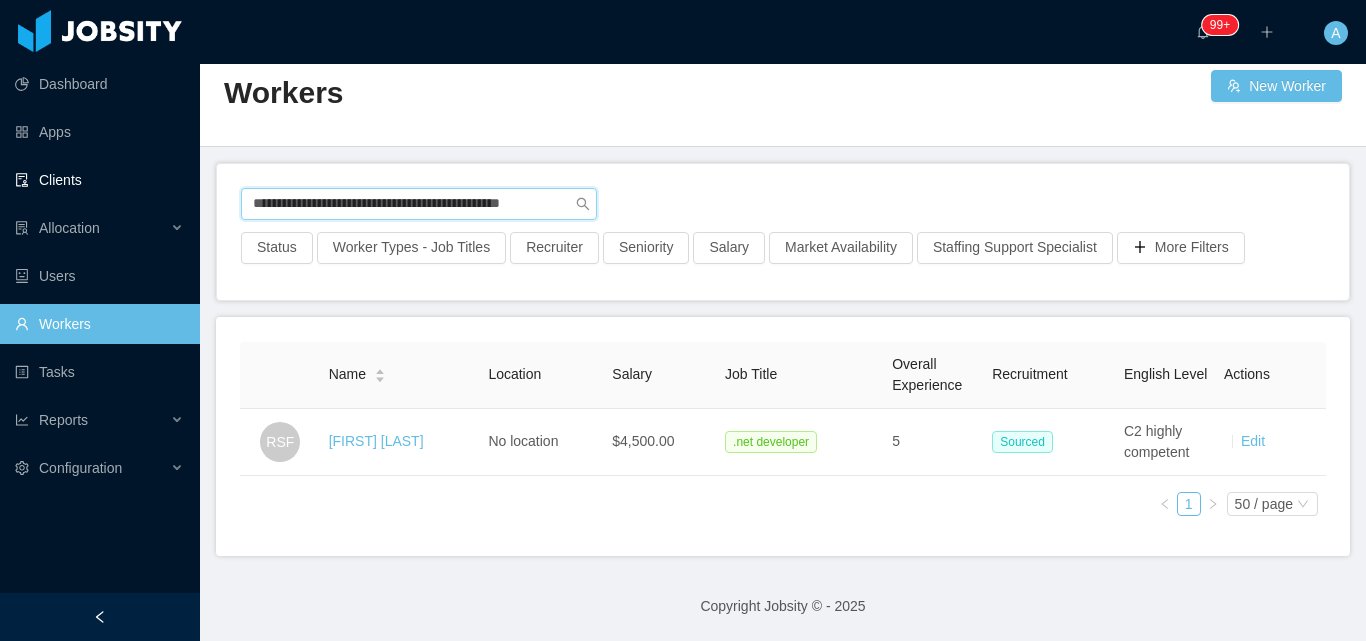type on "**********" 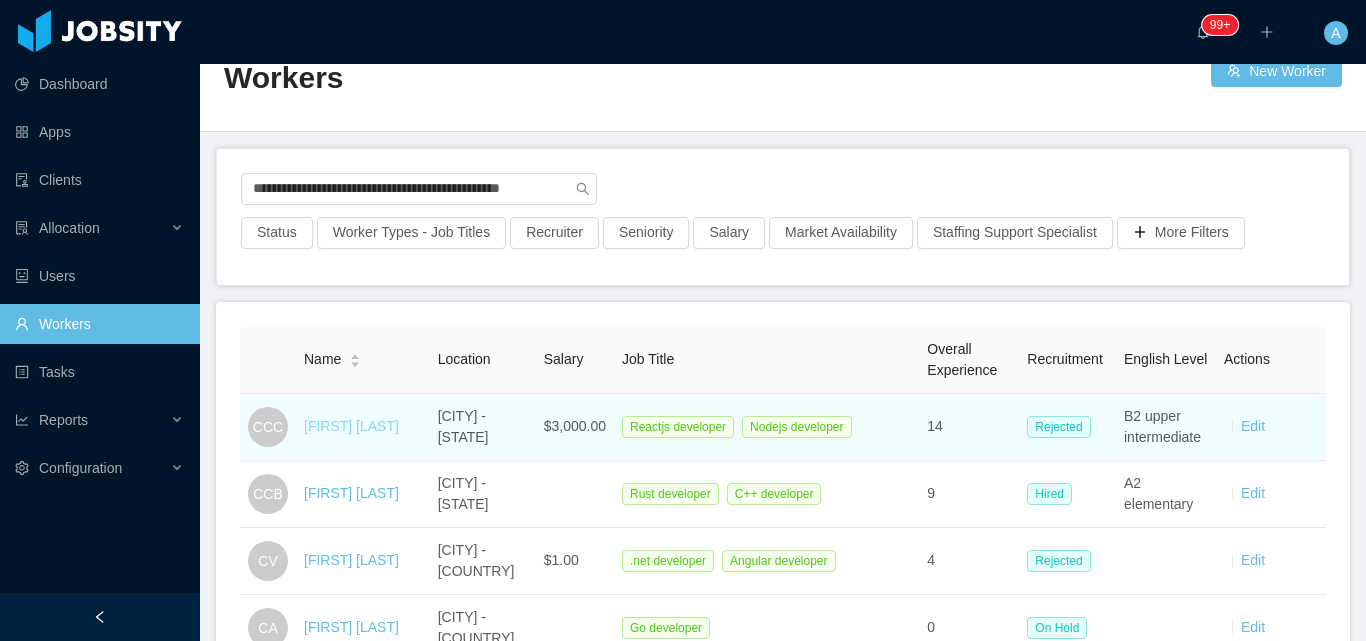 click on "Caio Cesar Costa" at bounding box center (351, 426) 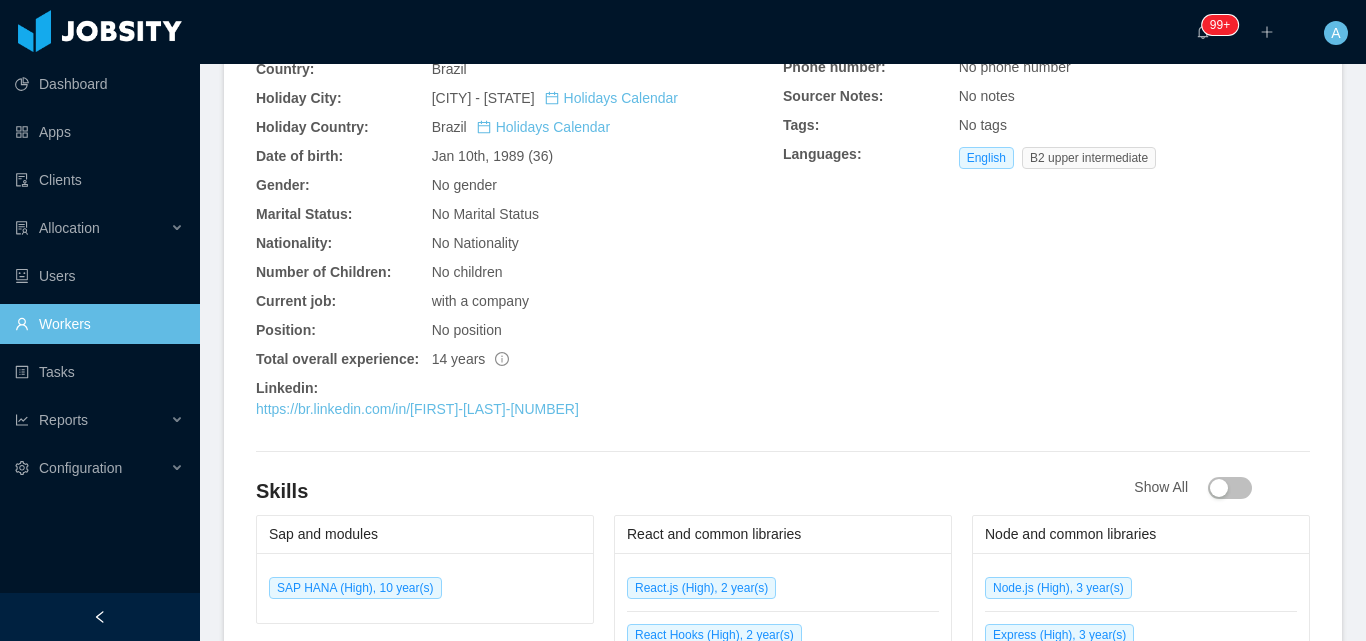 scroll, scrollTop: 880, scrollLeft: 0, axis: vertical 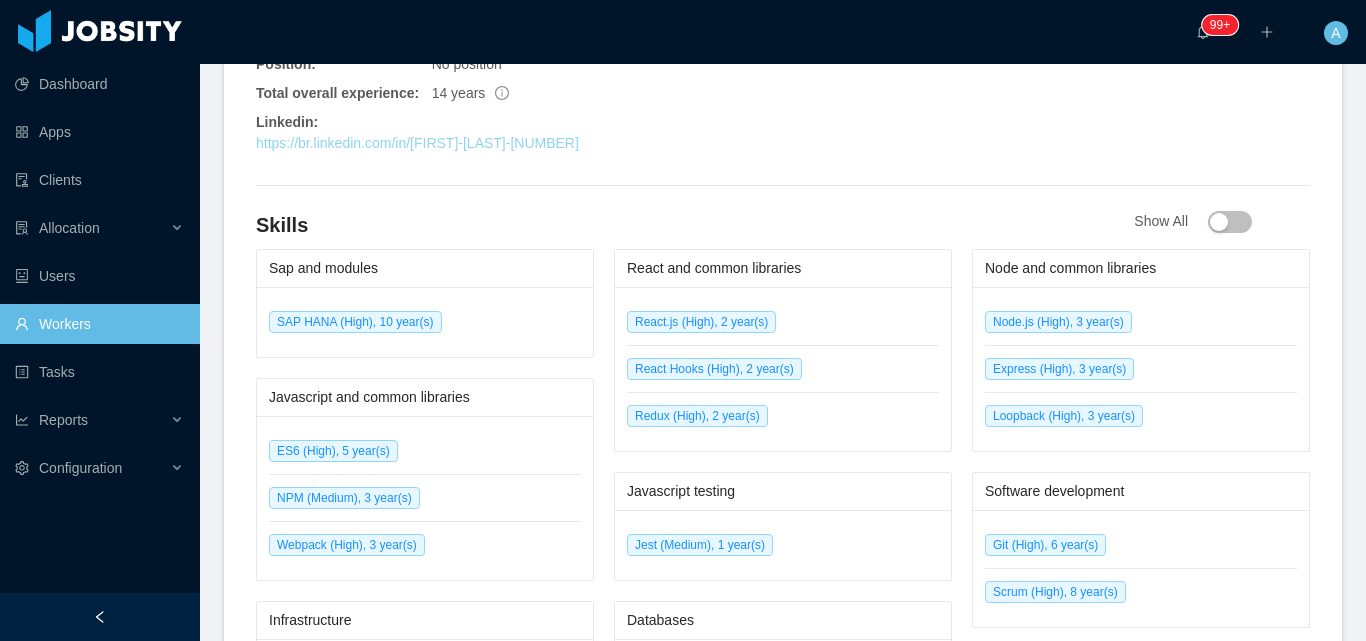 click on "https://br.linkedin.com/in/caio-cesar-costa-1572a648" at bounding box center [417, 143] 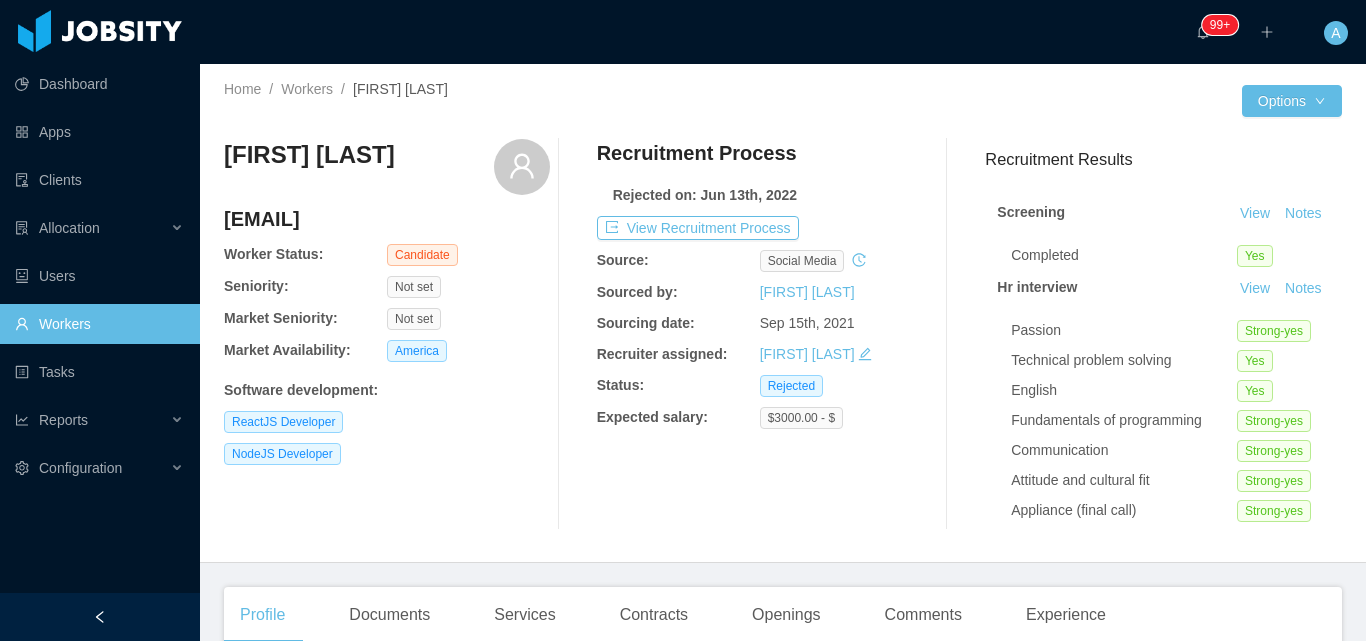scroll, scrollTop: 0, scrollLeft: 0, axis: both 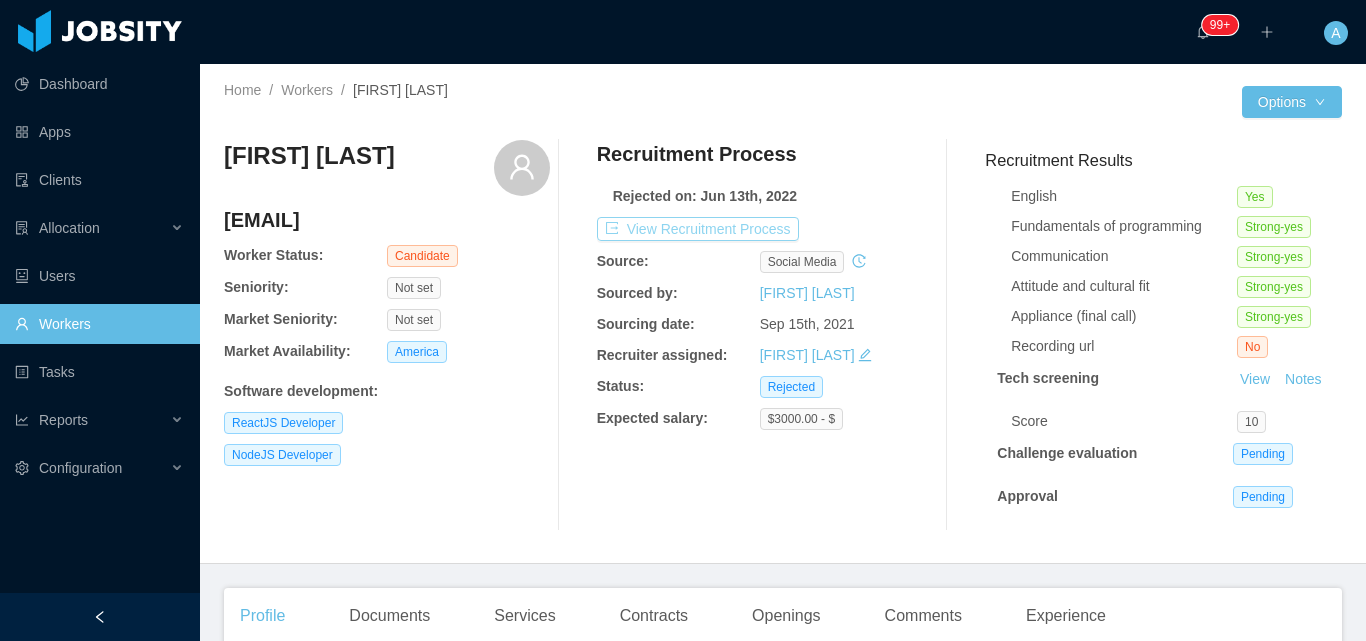 click on "View Recruitment Process" at bounding box center [698, 229] 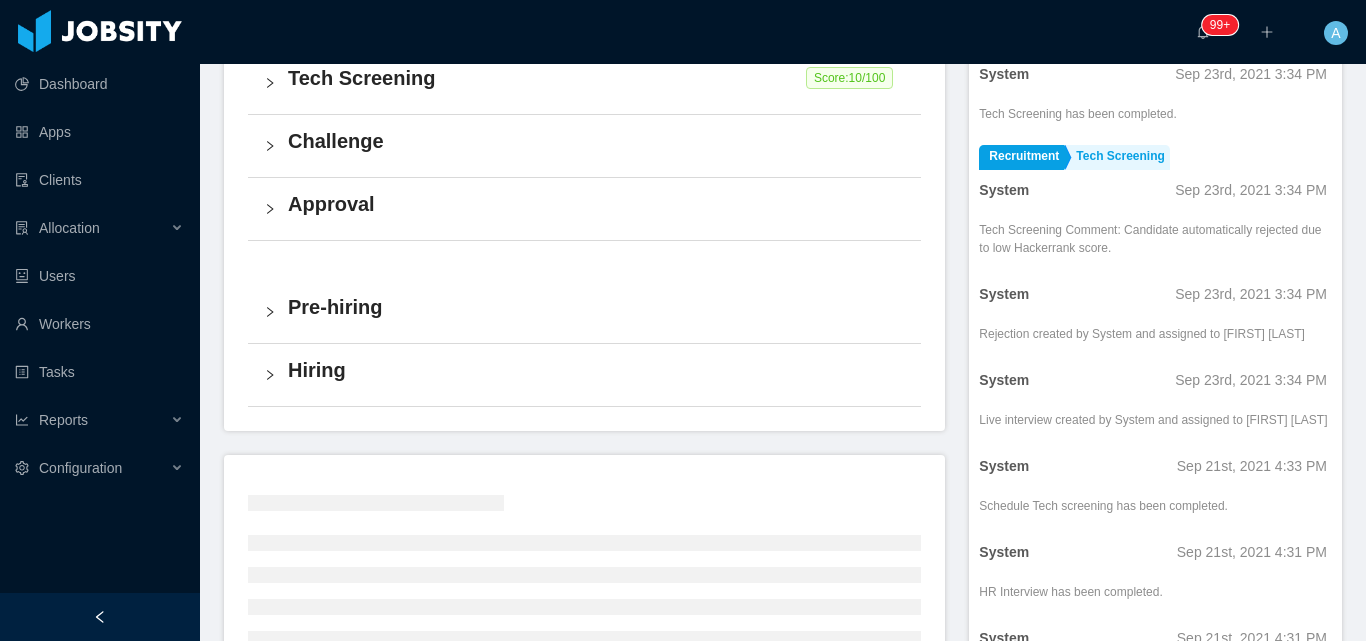 scroll, scrollTop: 619, scrollLeft: 0, axis: vertical 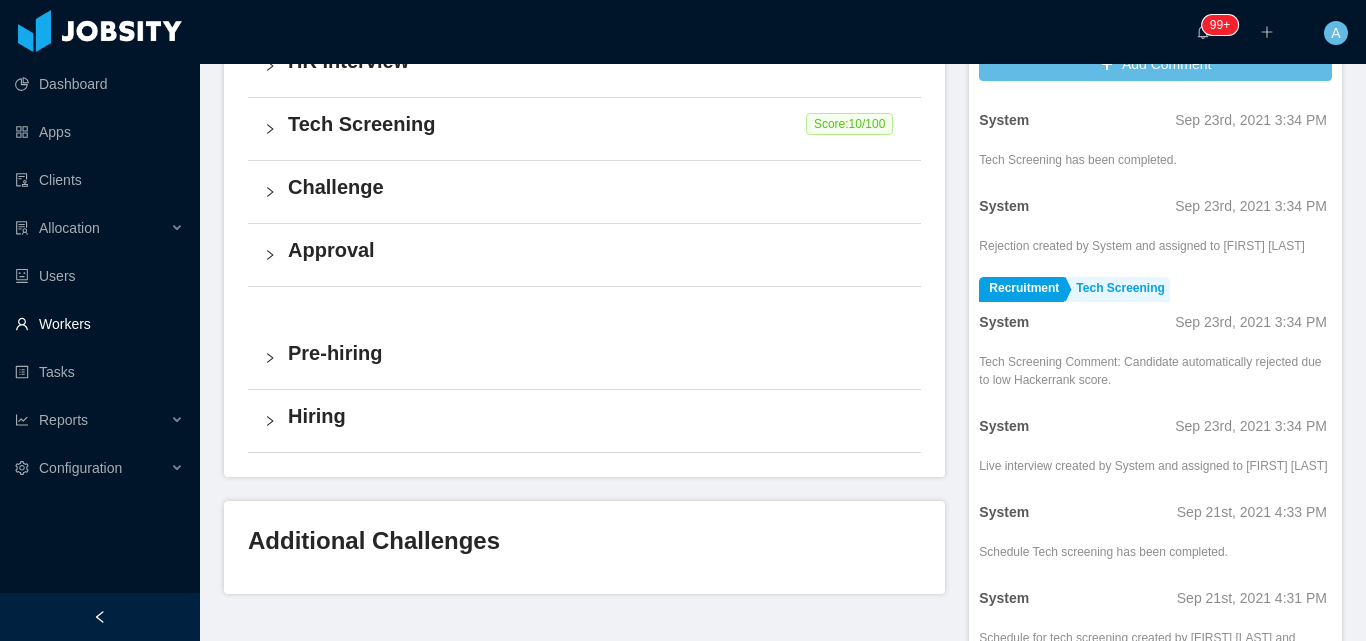 click on "Workers" at bounding box center [99, 324] 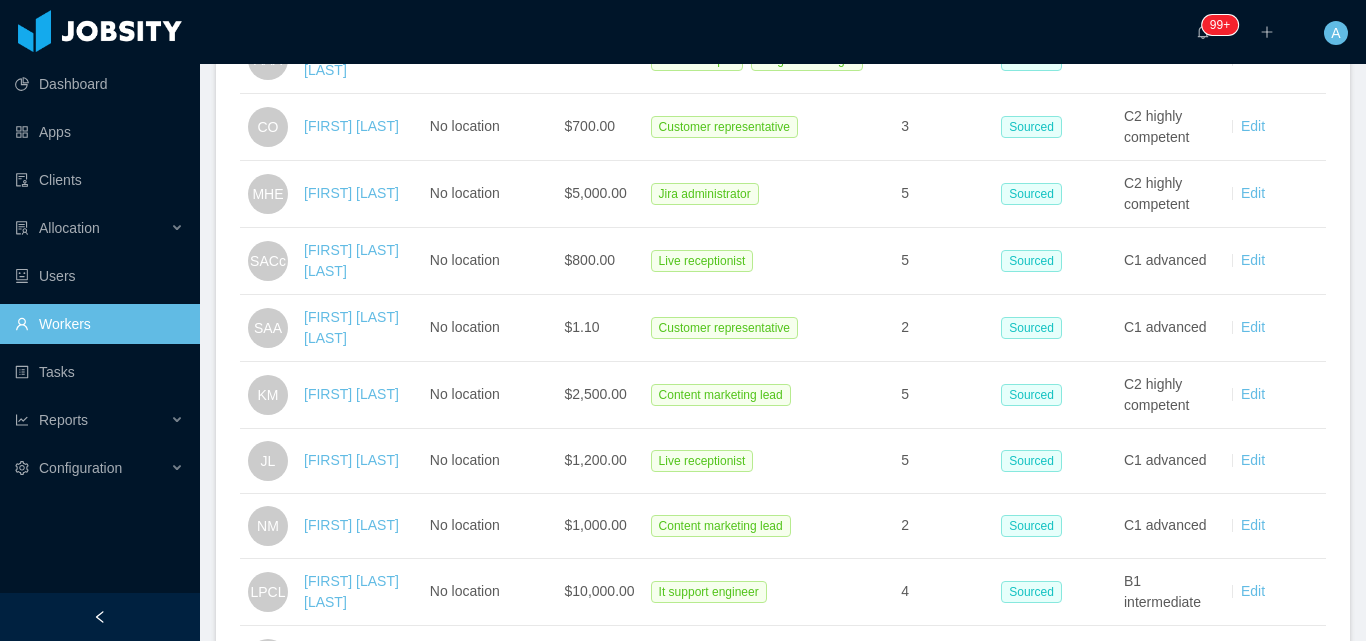 scroll, scrollTop: 19, scrollLeft: 0, axis: vertical 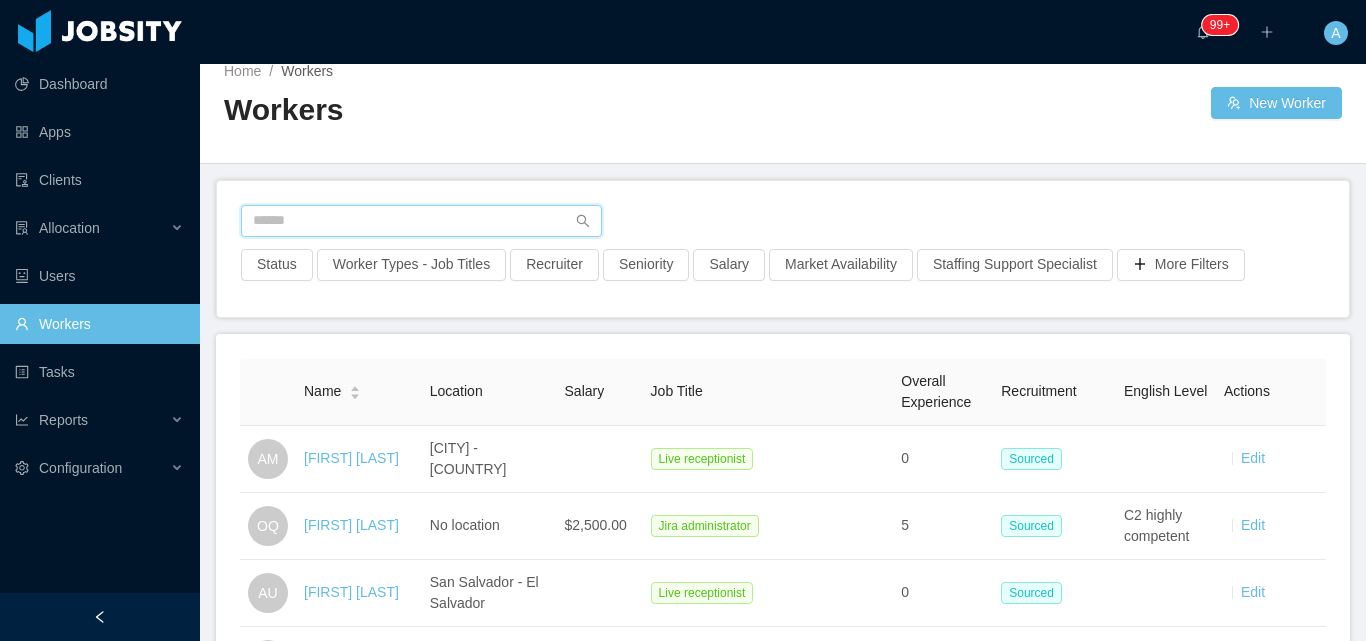click at bounding box center [421, 221] 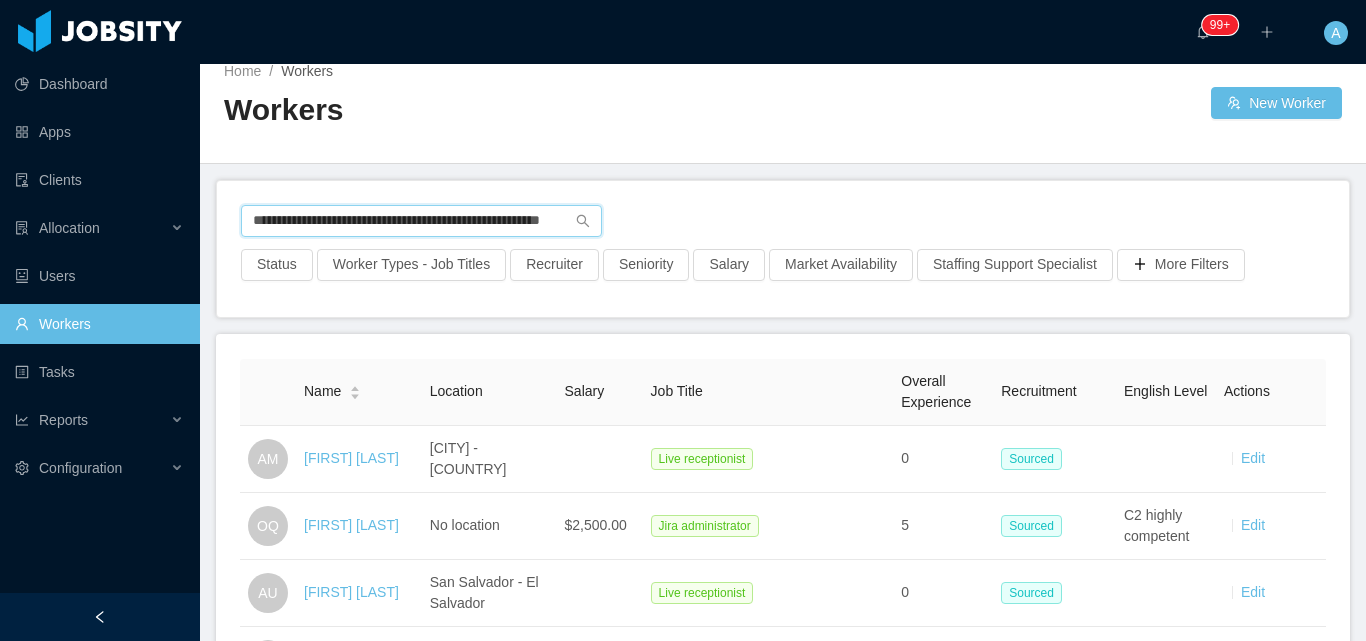 scroll, scrollTop: 0, scrollLeft: 56, axis: horizontal 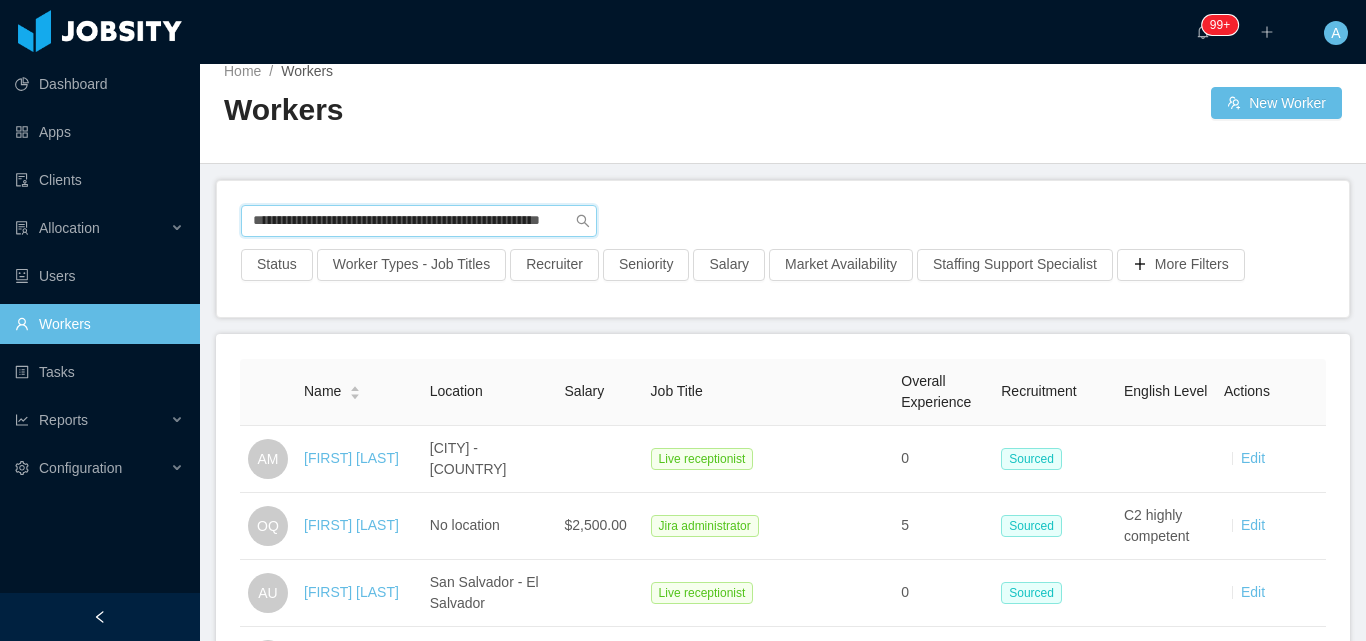 type on "**********" 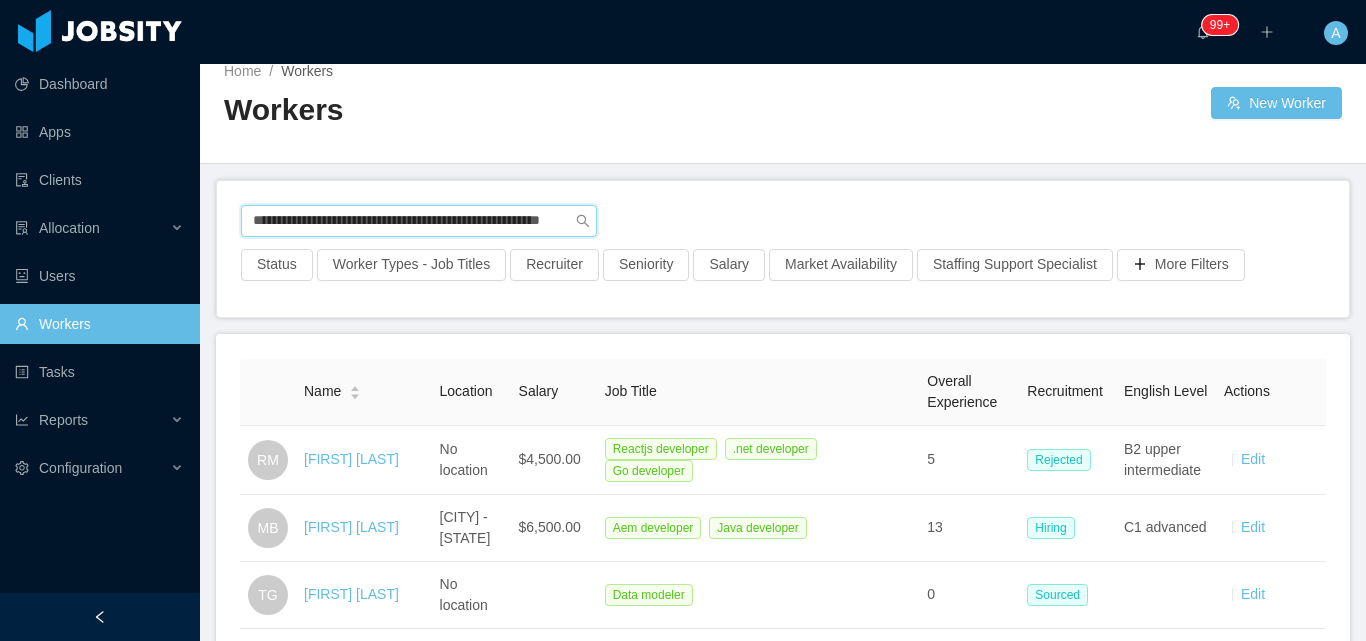 scroll, scrollTop: 0, scrollLeft: 0, axis: both 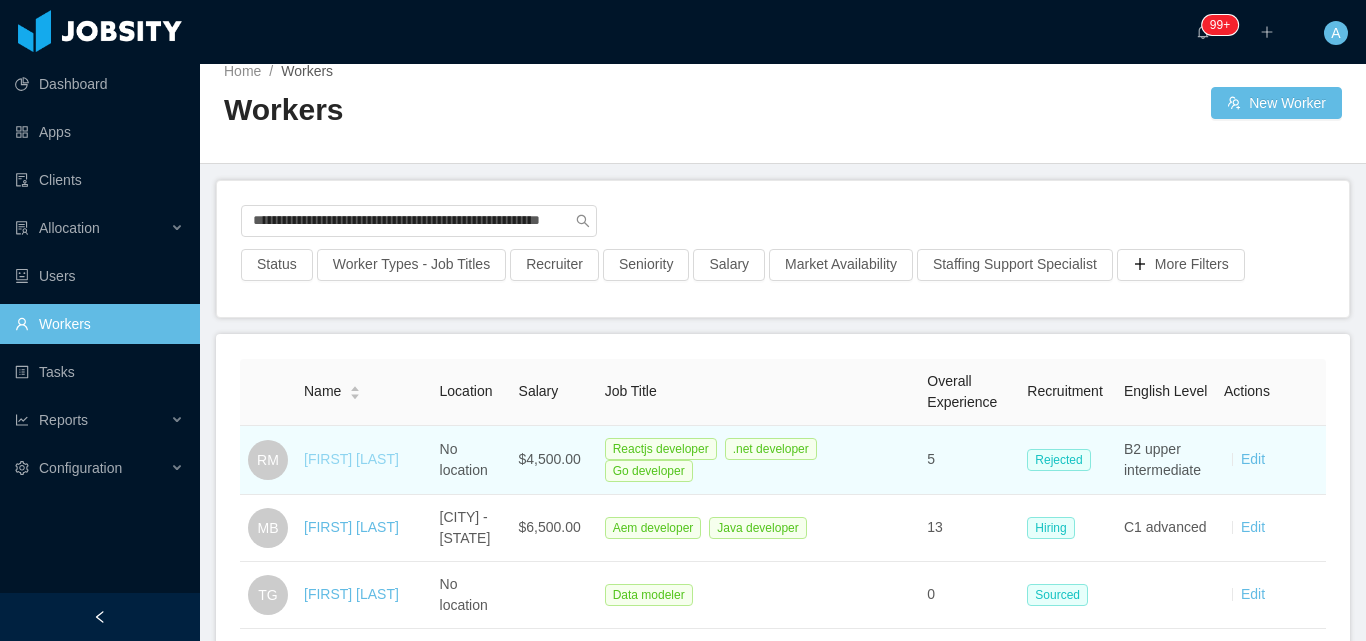 click on "RAFAEL MERAN" at bounding box center [351, 459] 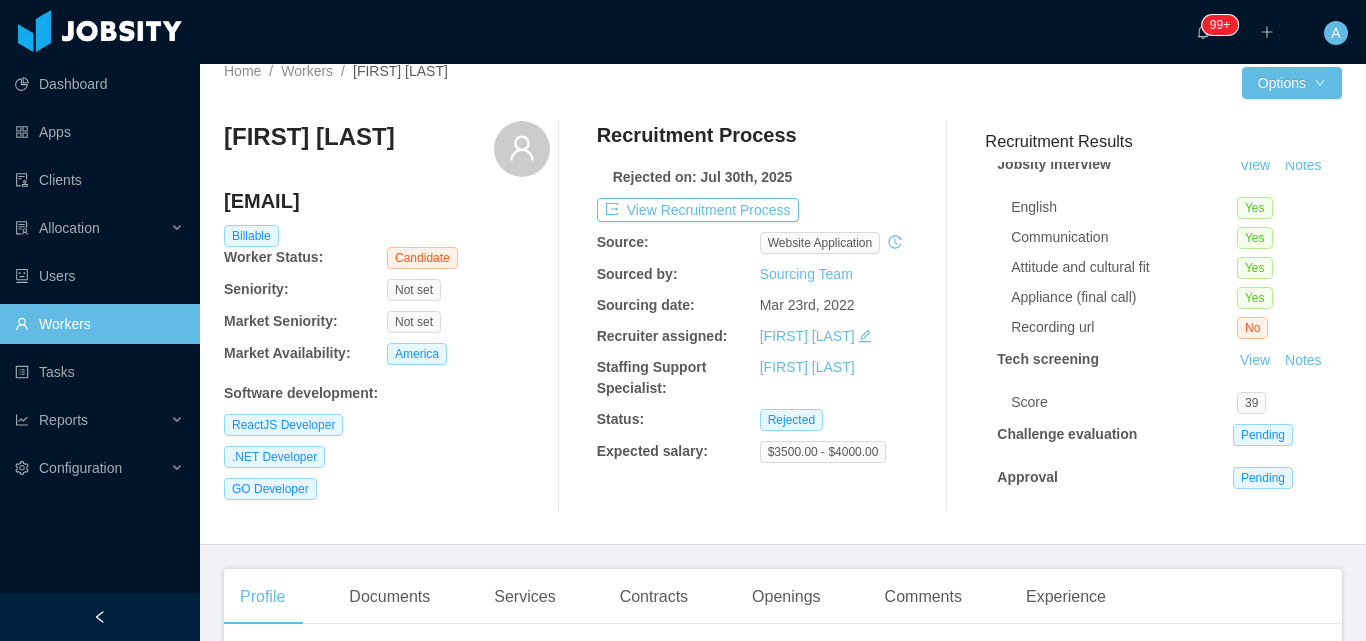 scroll, scrollTop: 87, scrollLeft: 0, axis: vertical 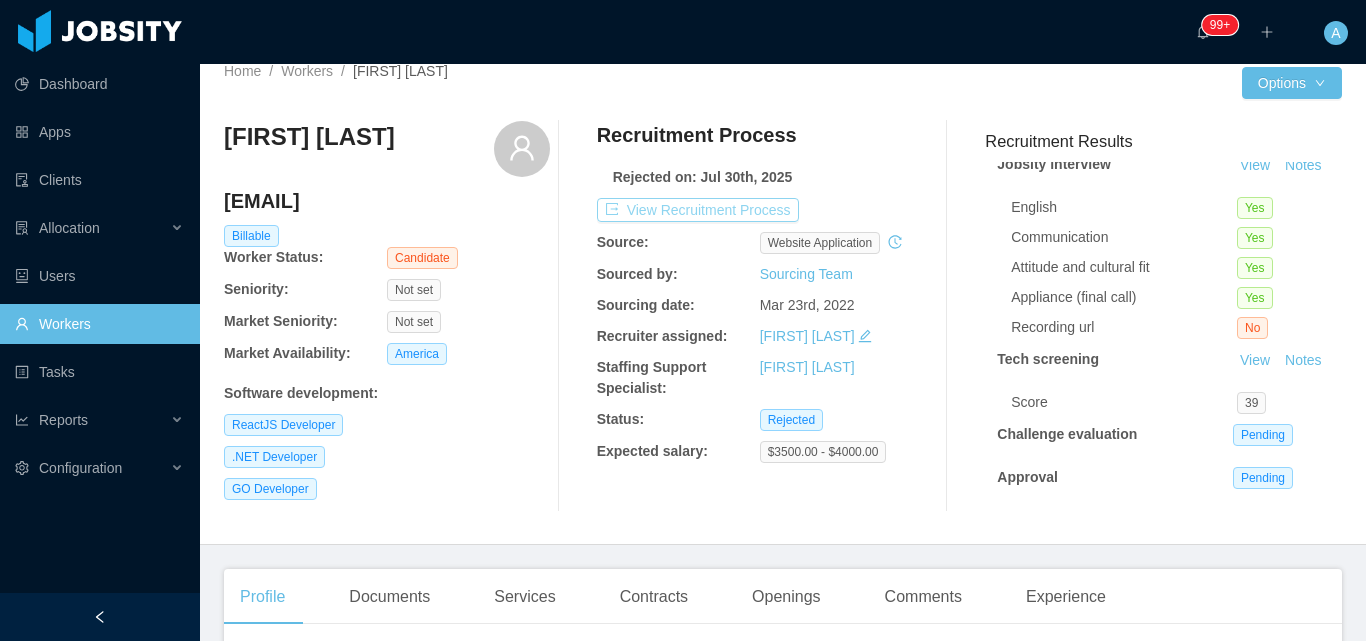click on "View Recruitment Process" at bounding box center (698, 210) 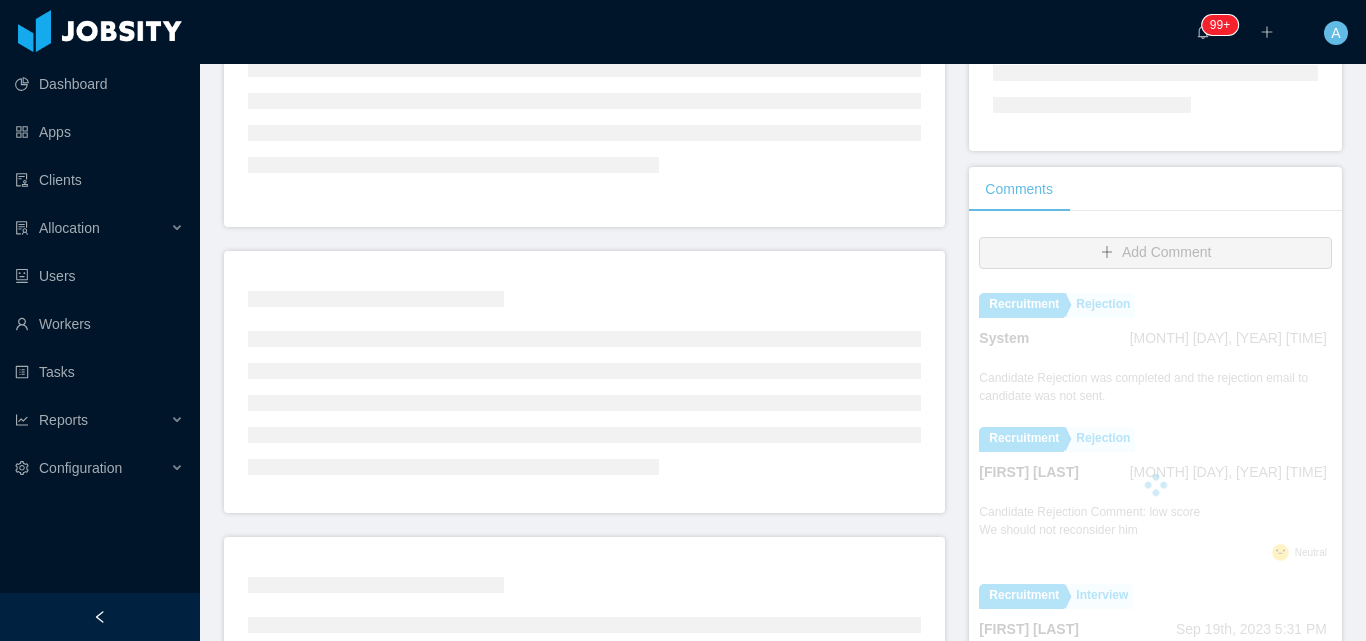 scroll, scrollTop: 319, scrollLeft: 0, axis: vertical 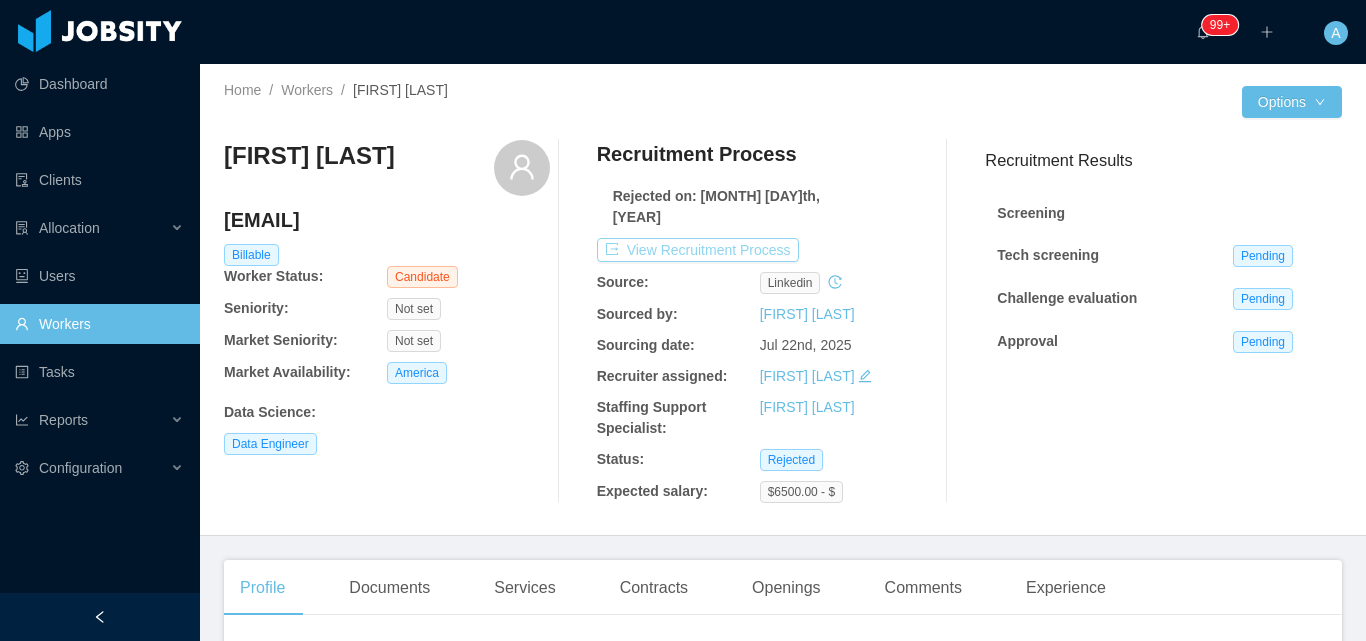 click on "View Recruitment Process" at bounding box center [698, 250] 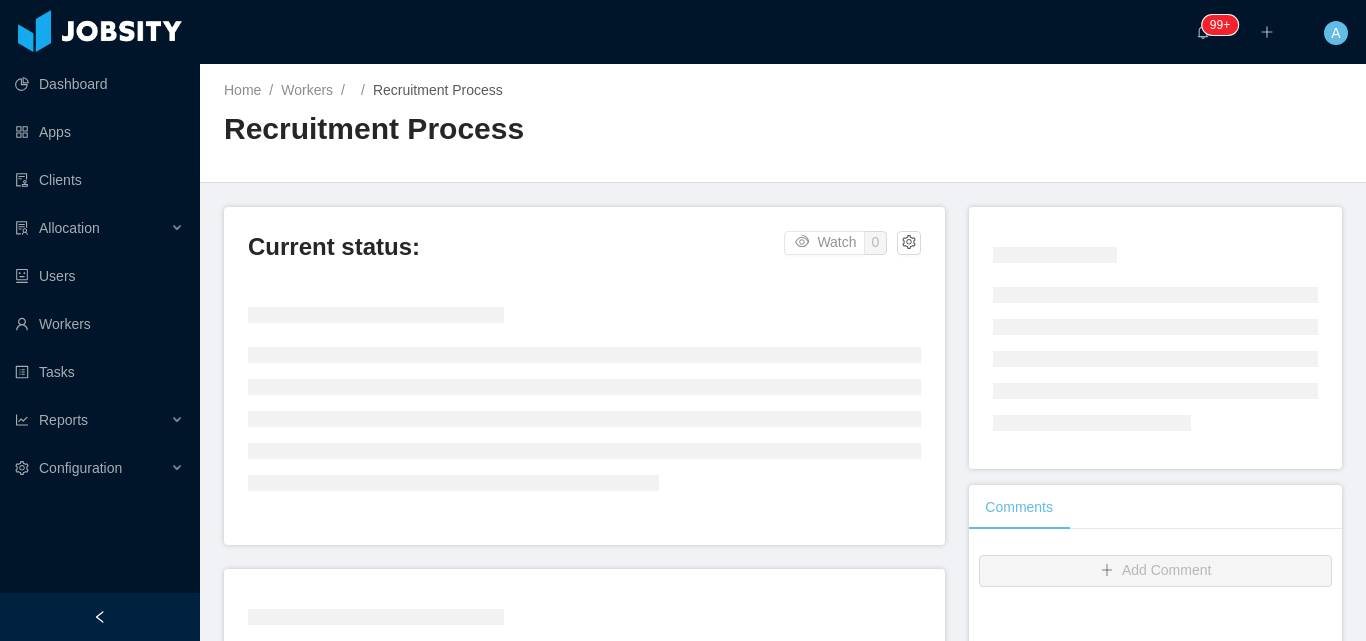 click on "Comments" at bounding box center (1155, 507) 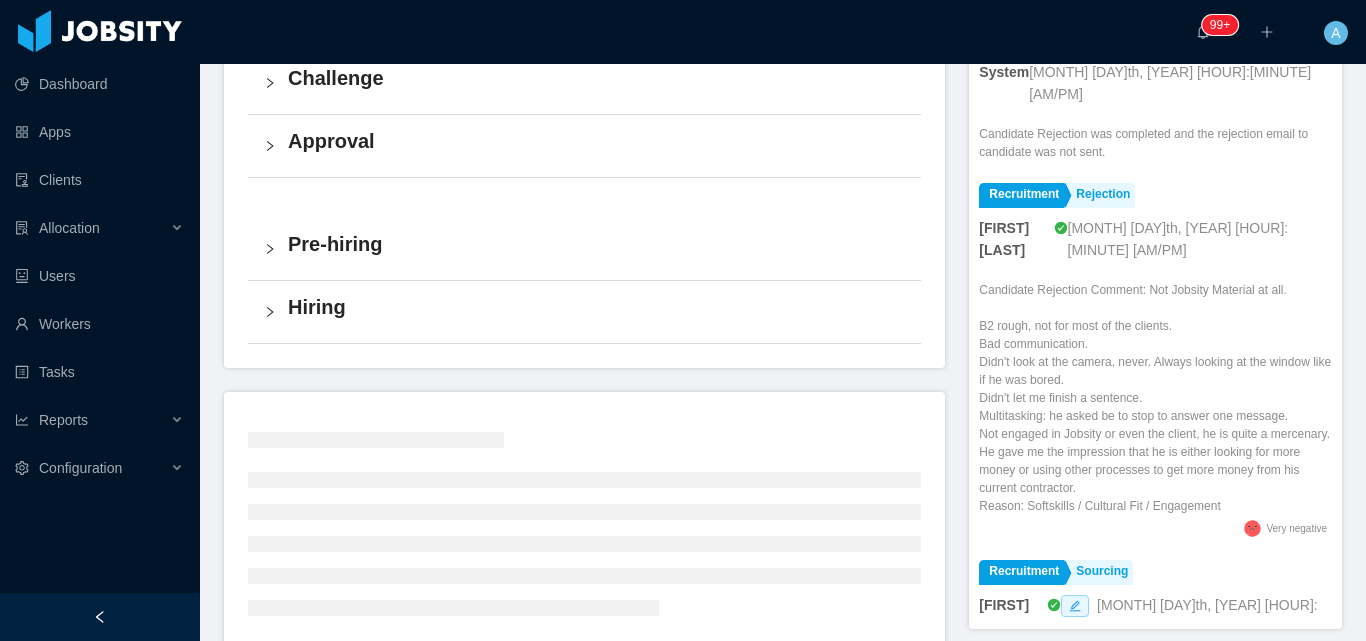scroll, scrollTop: 619, scrollLeft: 0, axis: vertical 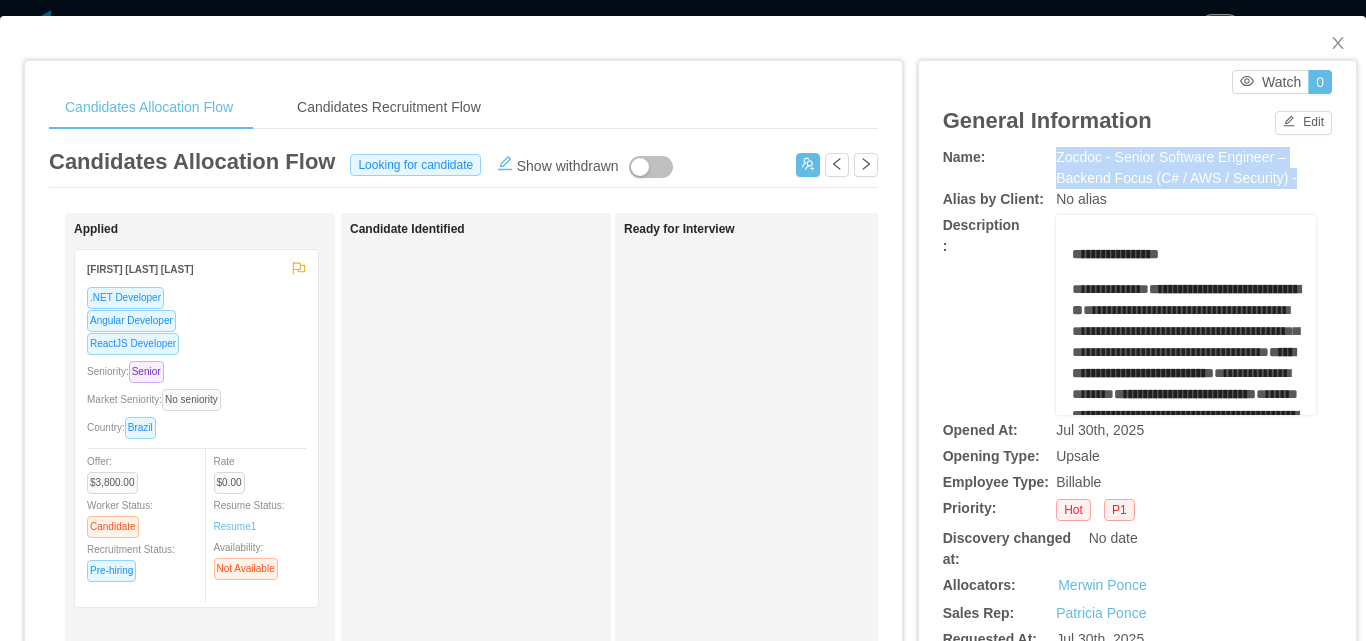 drag, startPoint x: 1041, startPoint y: 157, endPoint x: 1225, endPoint y: 176, distance: 184.97838 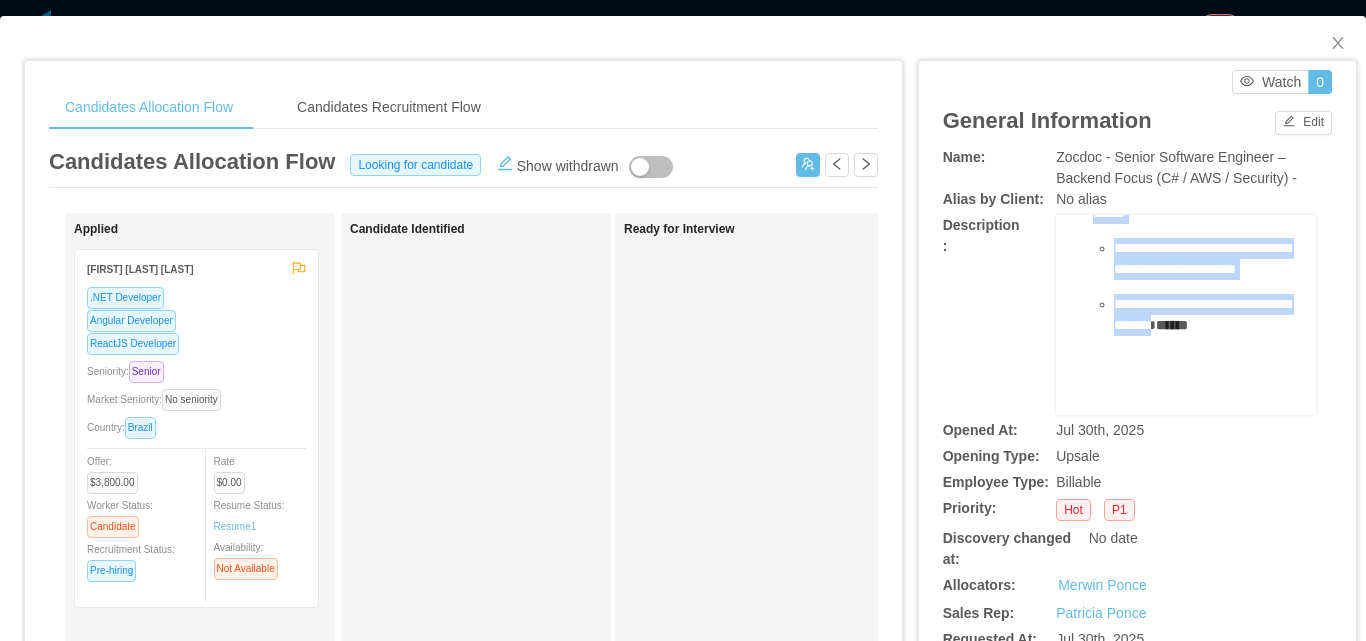 scroll, scrollTop: 1611, scrollLeft: 0, axis: vertical 